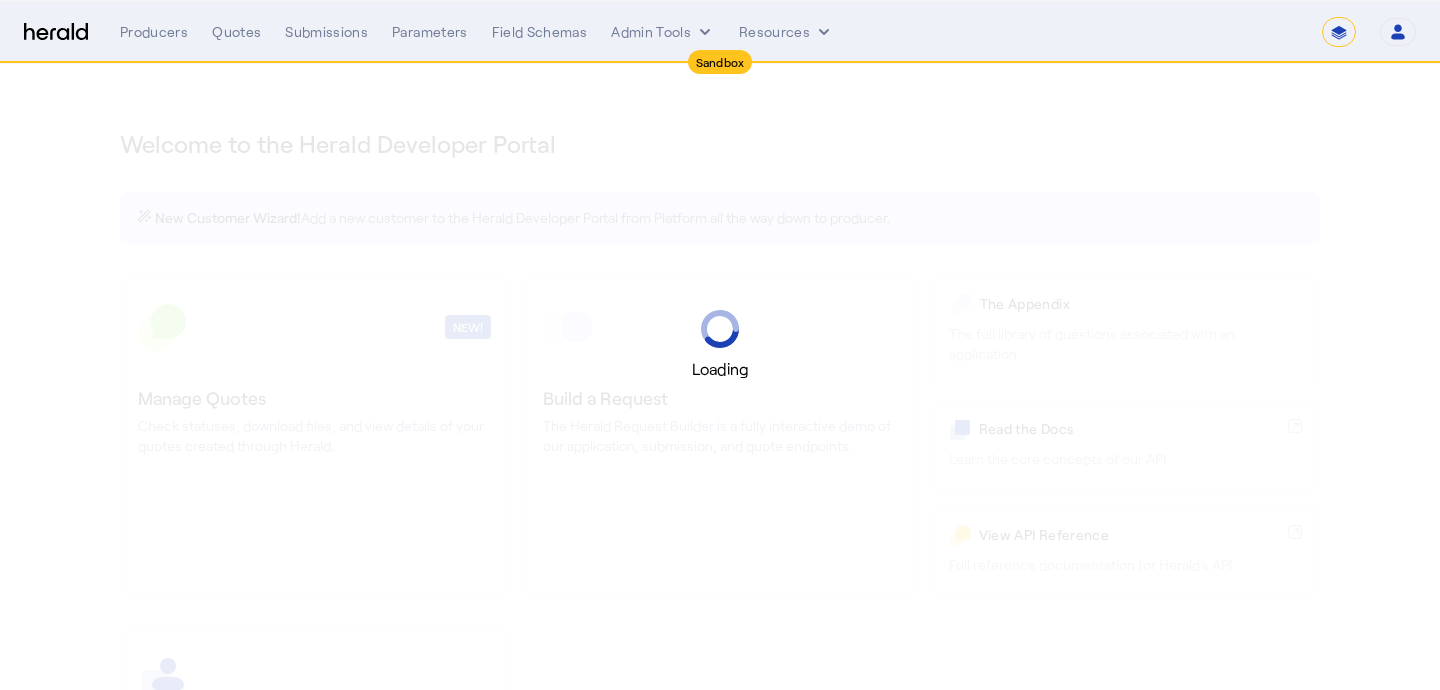 select on "*******" 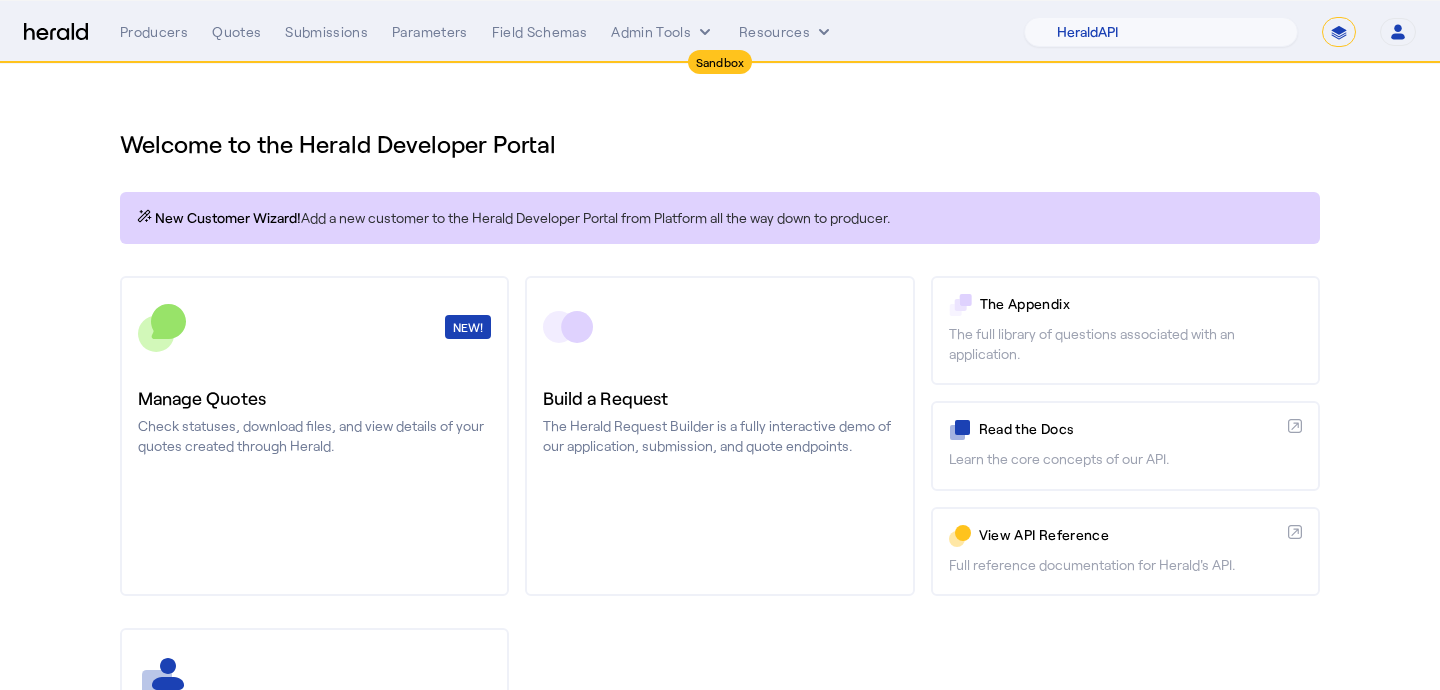 click on "**********" at bounding box center (1339, 32) 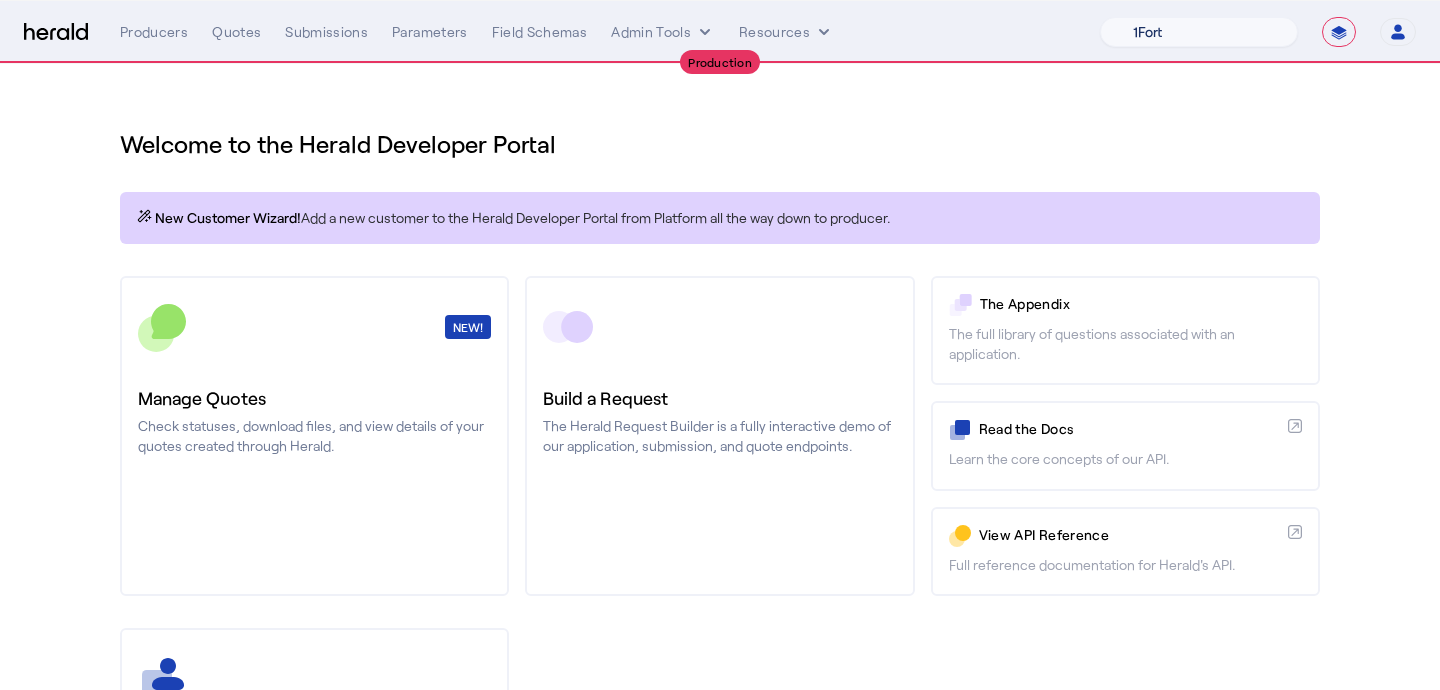 click on "1Fort   [PERSON_NAME]   [PERSON_NAME]   CRC   Campus Coverage   Citadel   Fifthwall   Flow Specialty (Capitola)   Founder Shield   Growthmill   HIB Marketplace   HeraldAPI   Layr   Limit   [PERSON_NAME]   QuoteWell   Sayata Labs   Semsee   Stere   USI   Vouch   Zywave" at bounding box center [1199, 32] 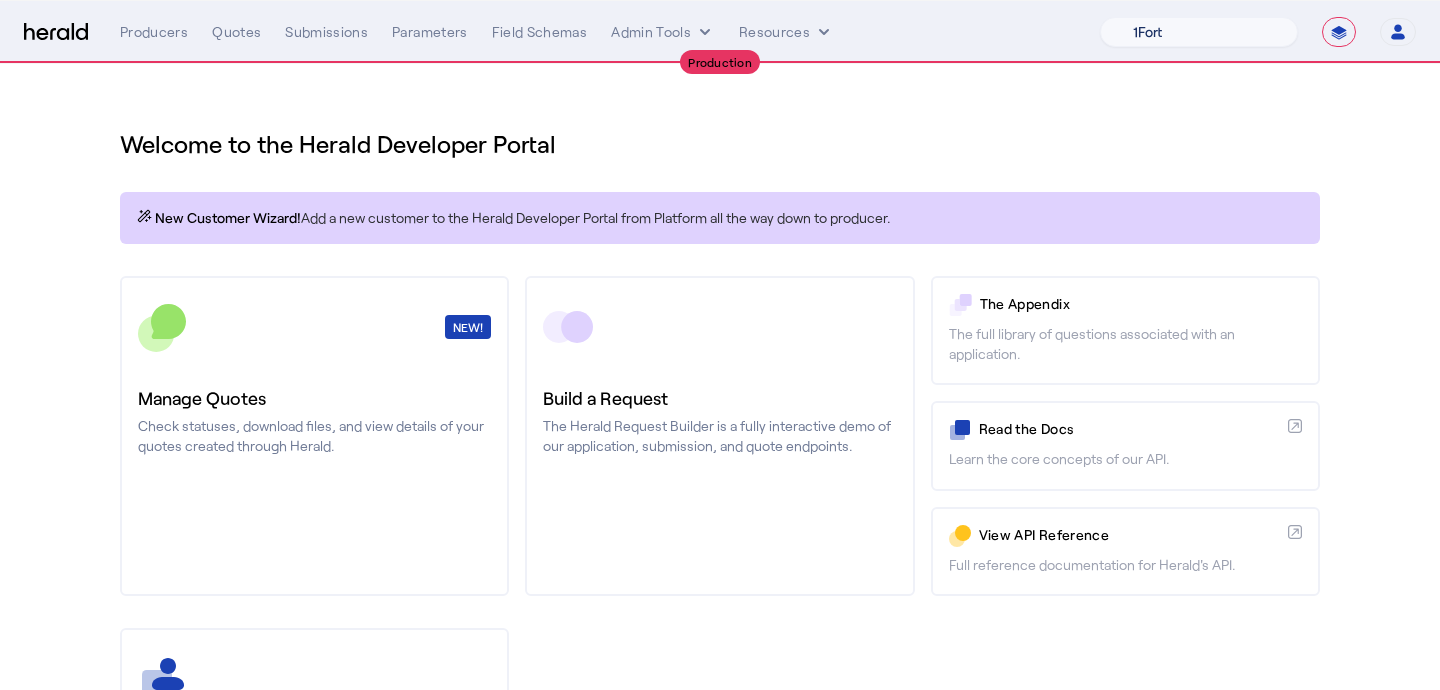 select on "pfm_z9k1_growthmill" 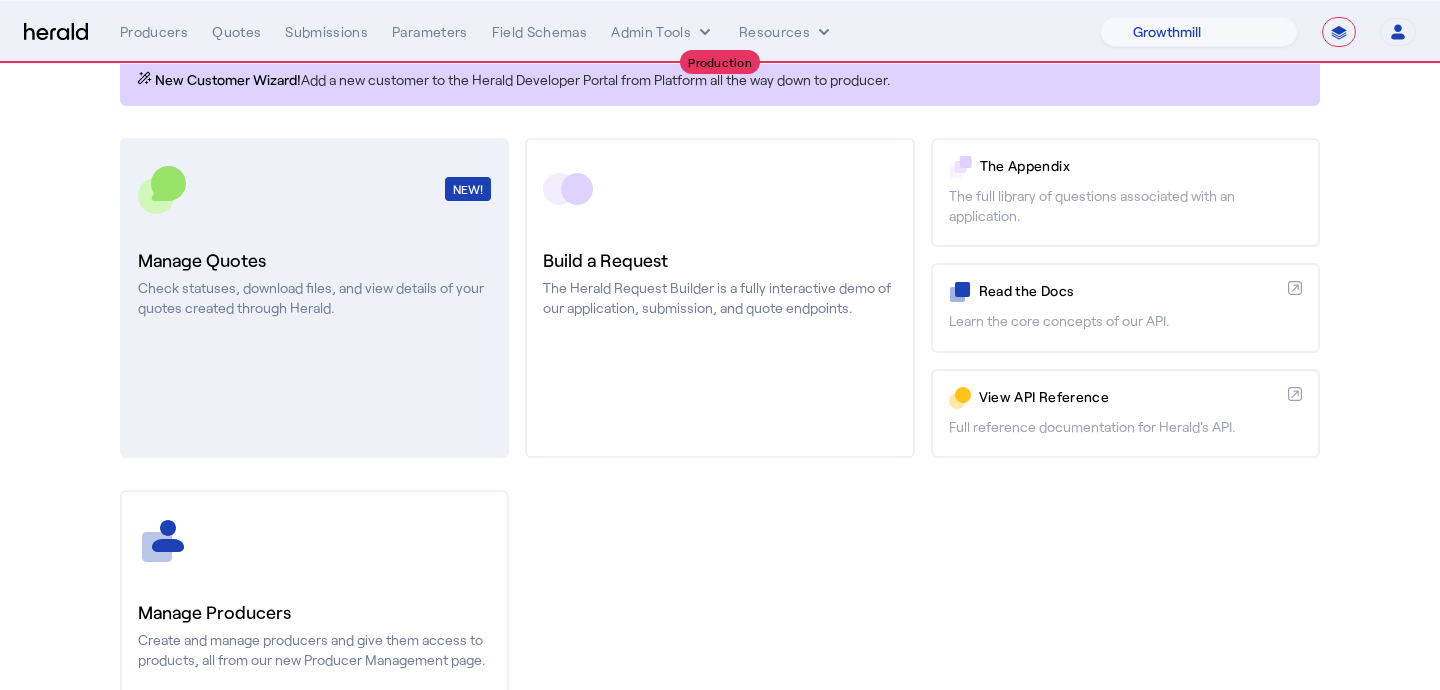 scroll, scrollTop: 184, scrollLeft: 0, axis: vertical 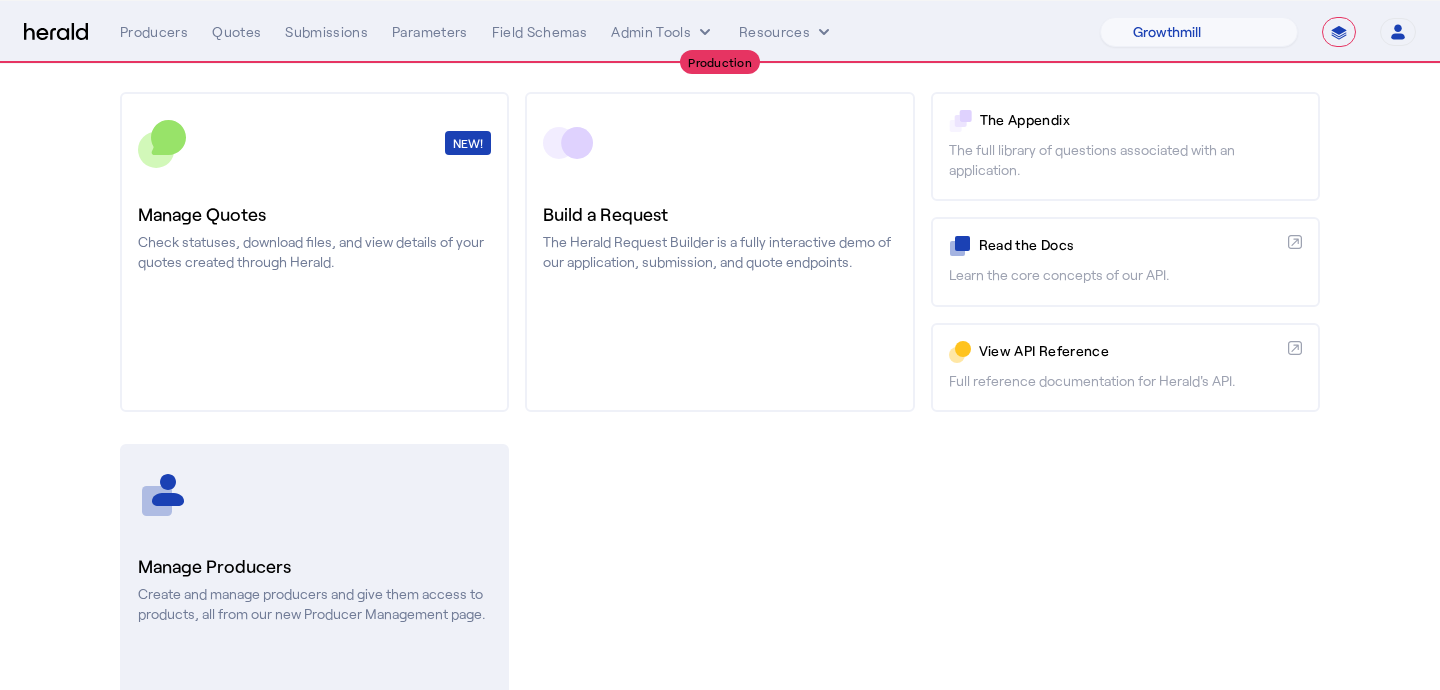 click on "Manage Producers  Create and manage producers and give them access to products, all from our new Producer Management page." 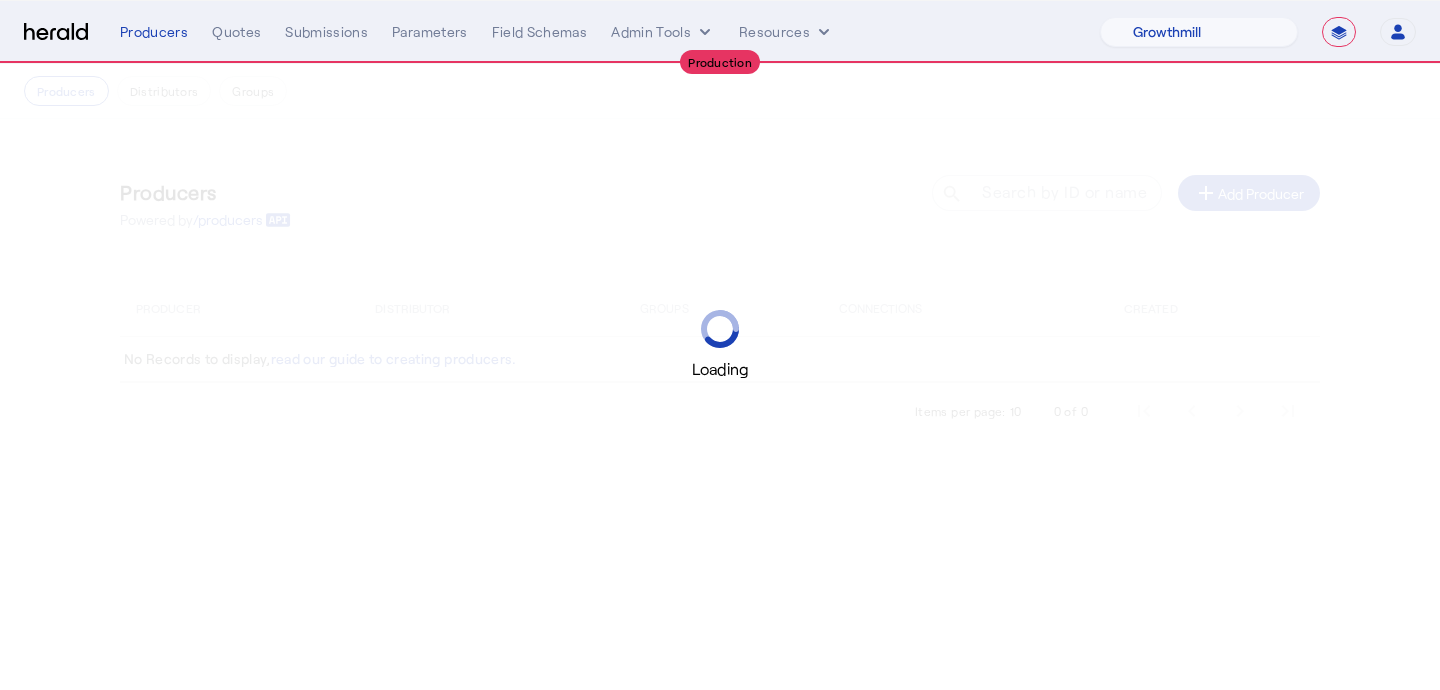 scroll, scrollTop: 0, scrollLeft: 0, axis: both 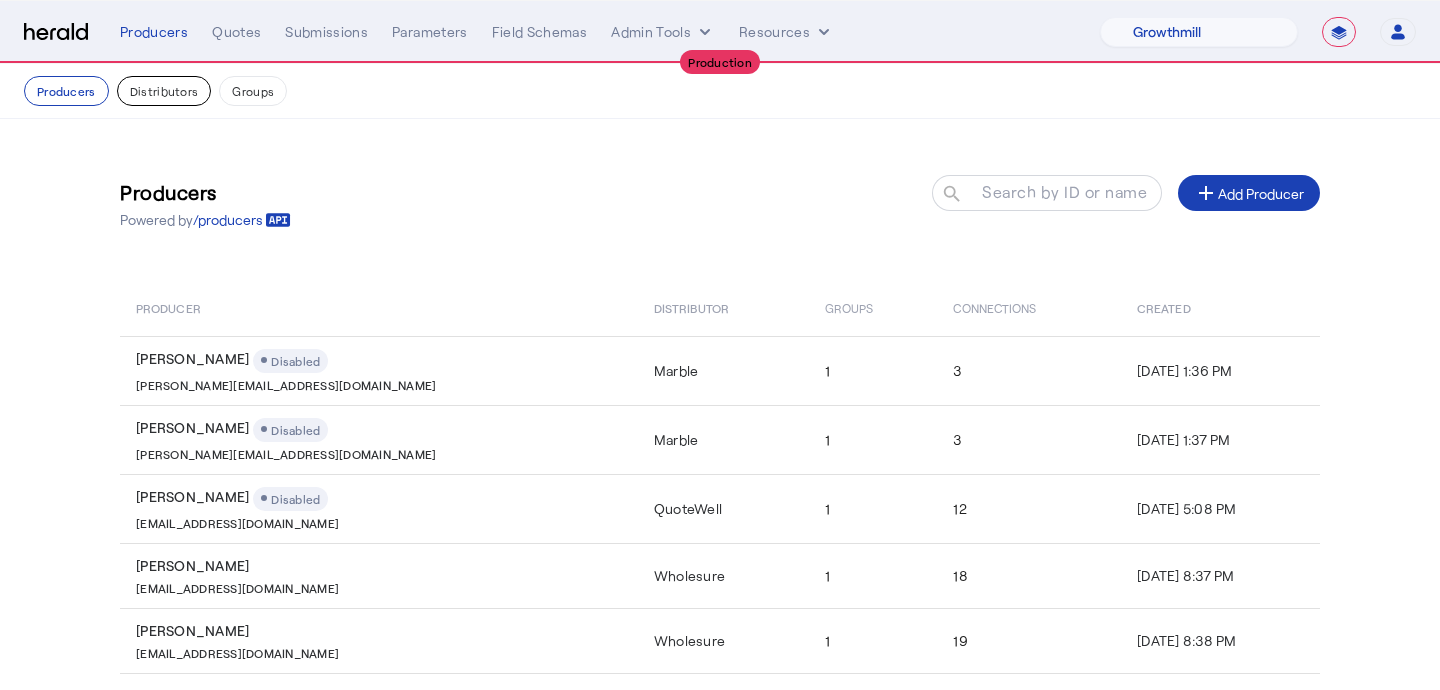 click on "Distributors" at bounding box center (164, 91) 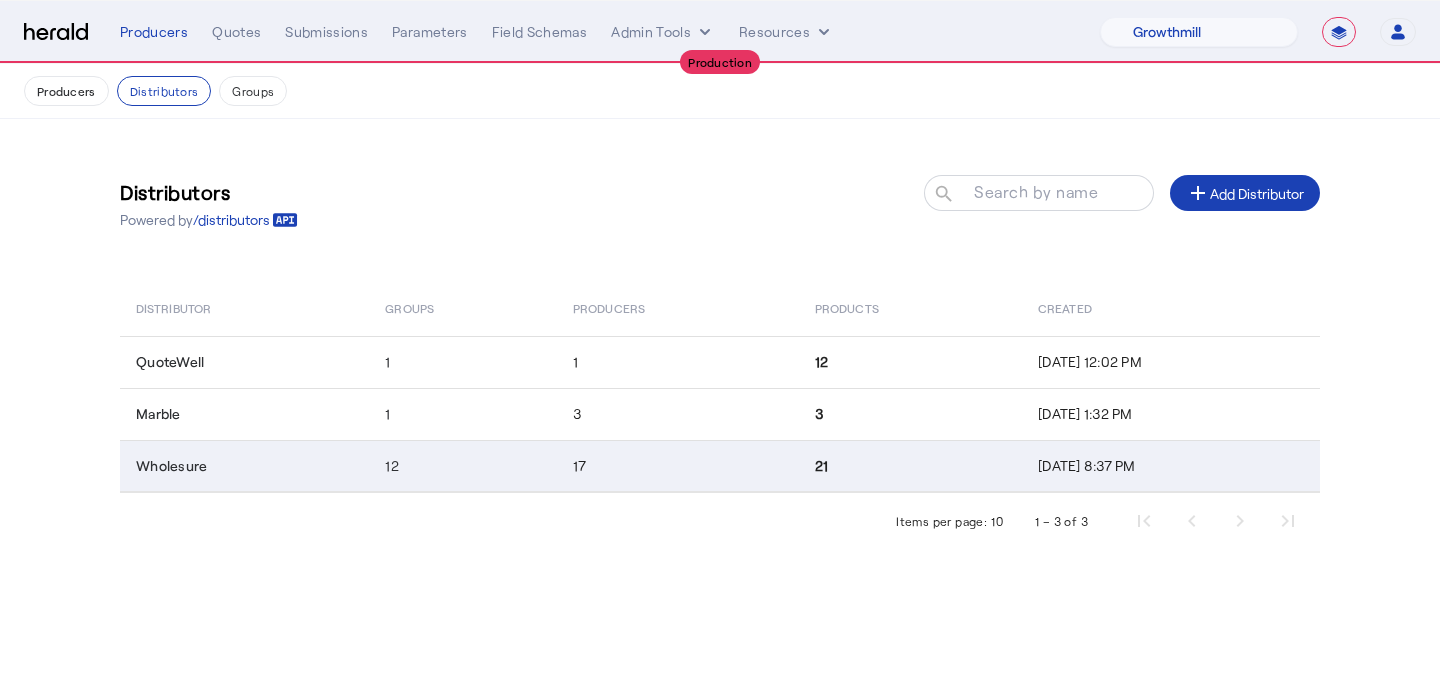 click on "17" 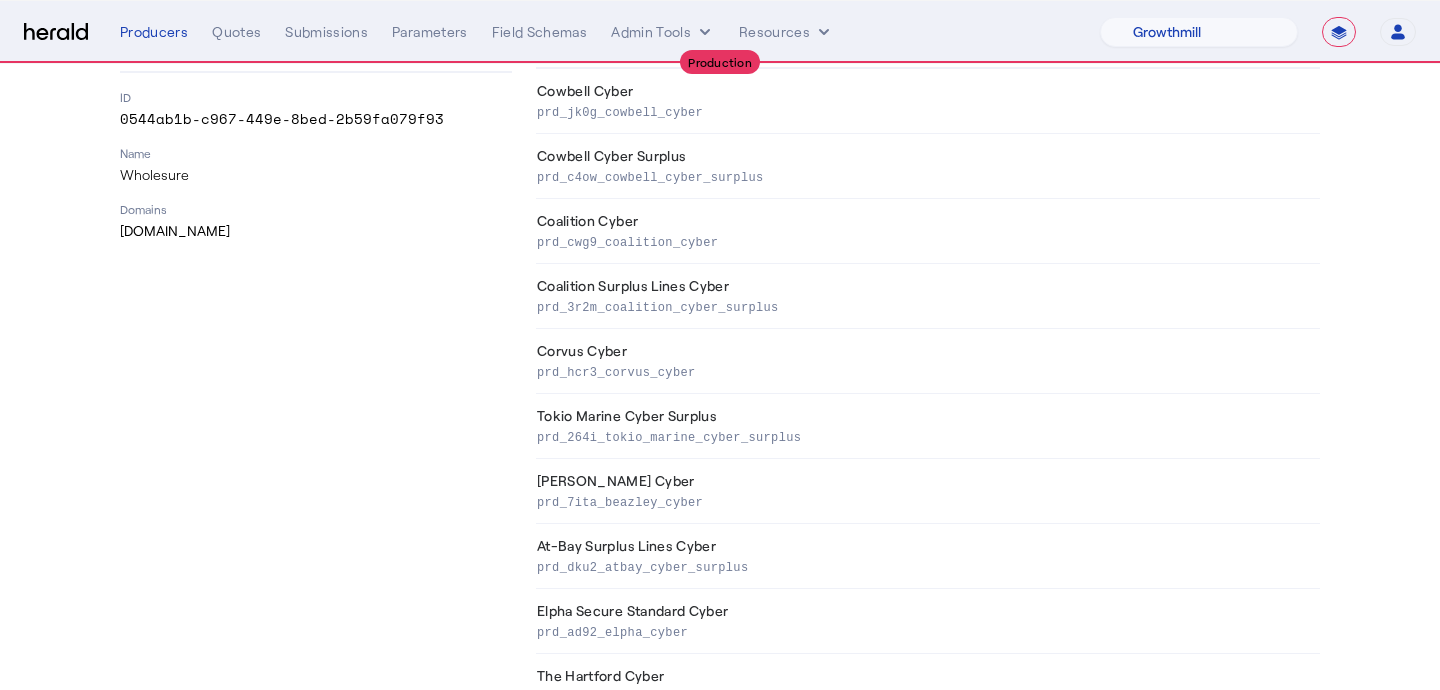 scroll, scrollTop: 0, scrollLeft: 0, axis: both 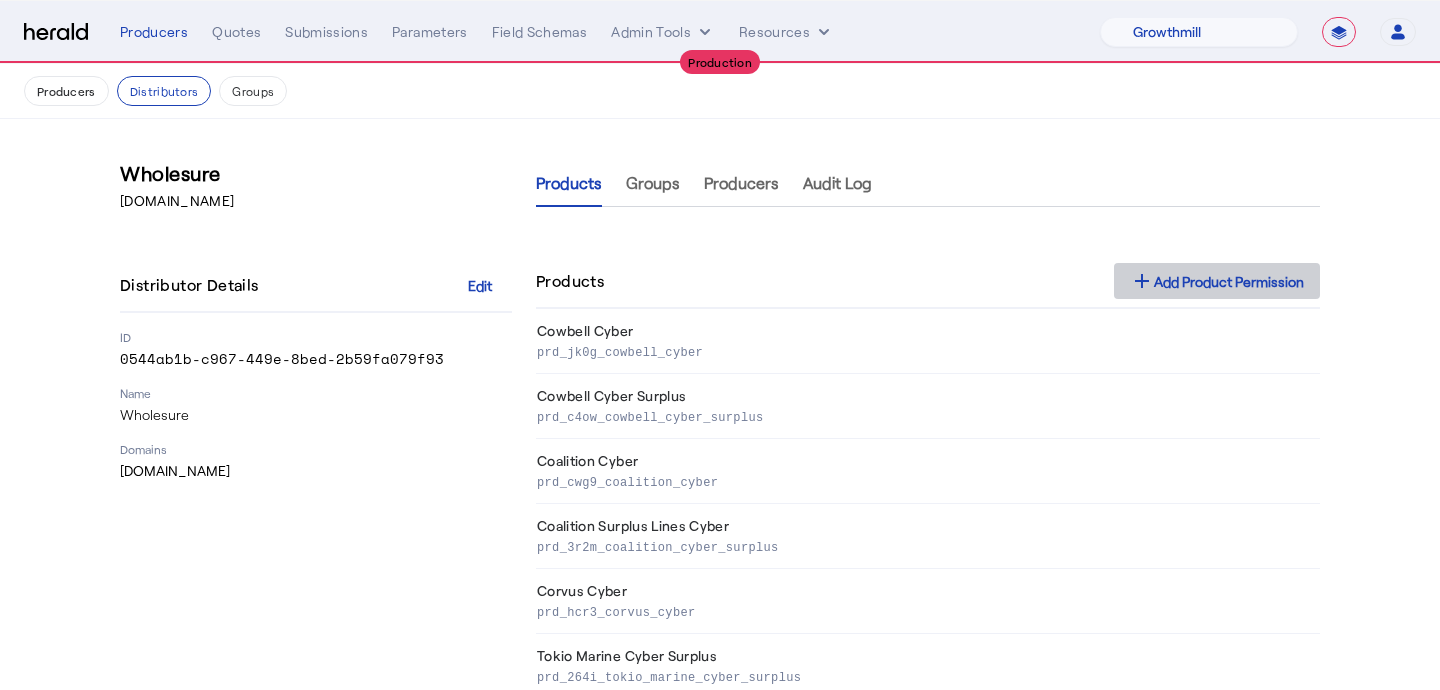 click at bounding box center [1217, 281] 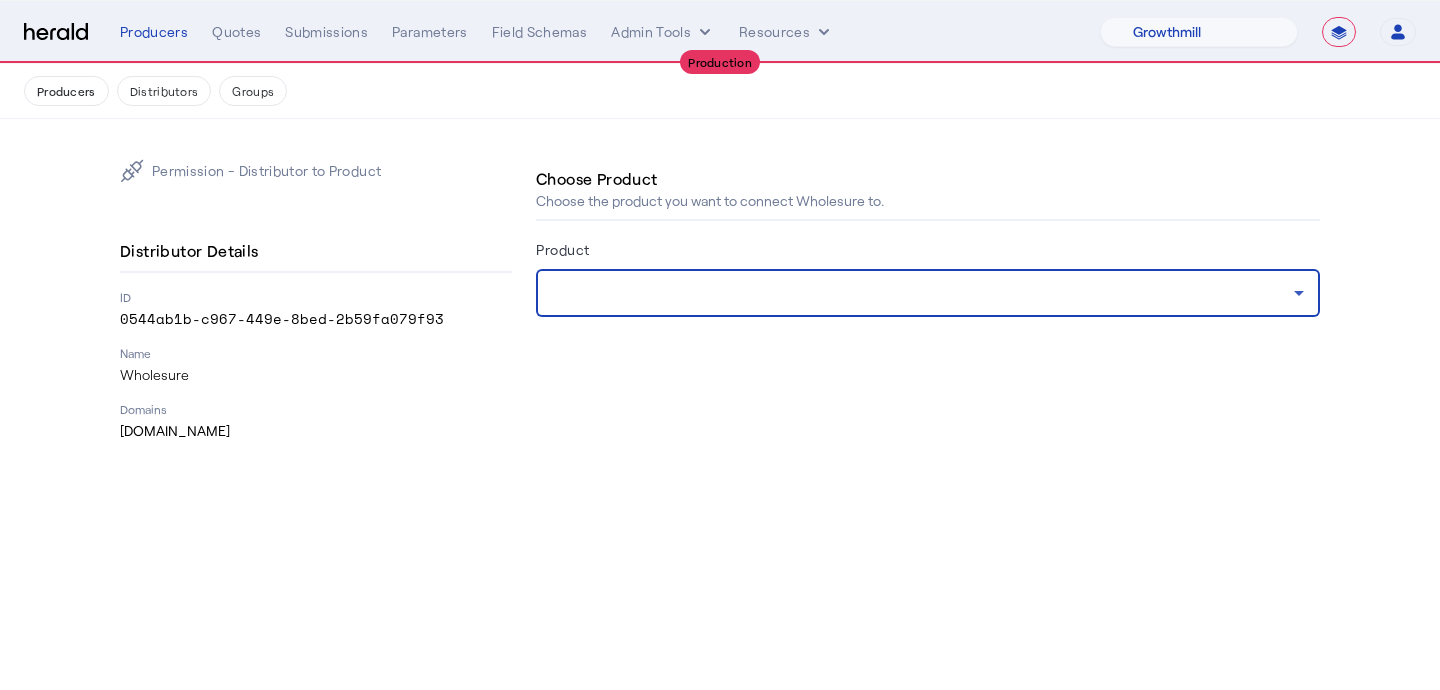 click at bounding box center (923, 293) 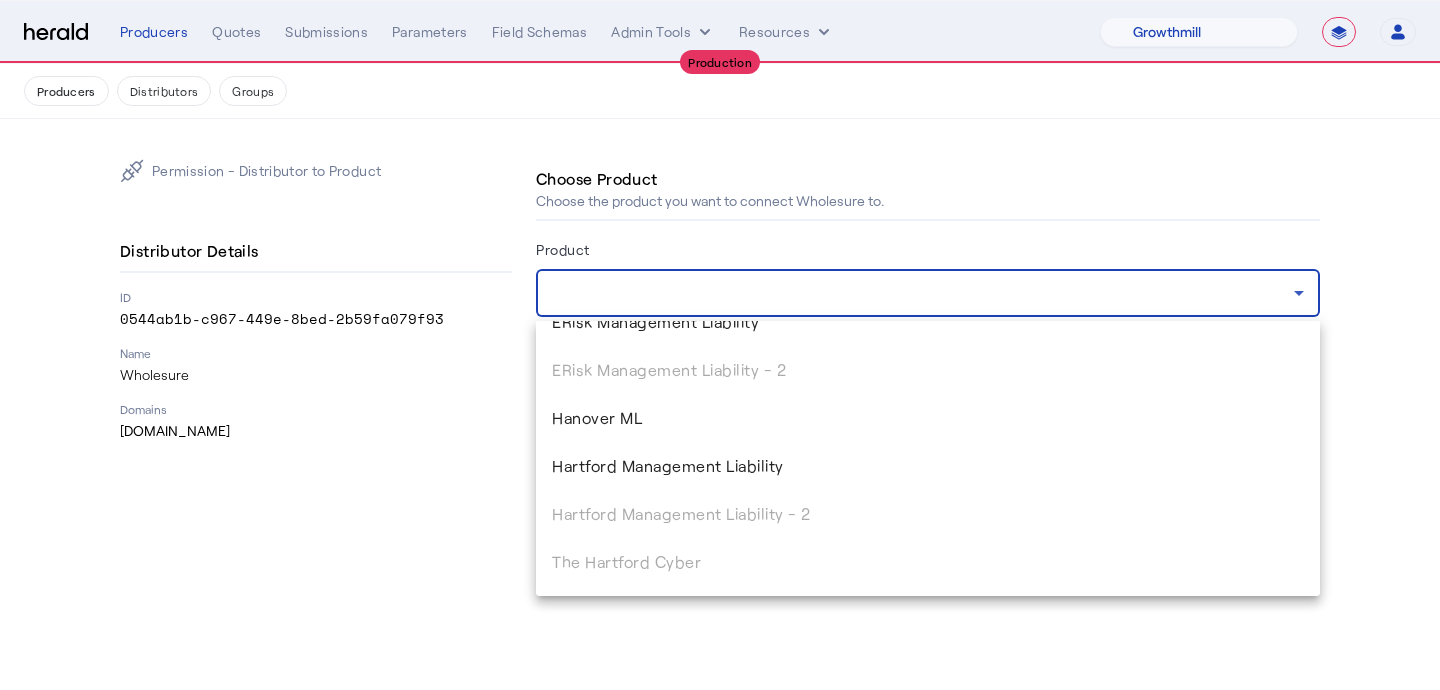 scroll, scrollTop: 1213, scrollLeft: 0, axis: vertical 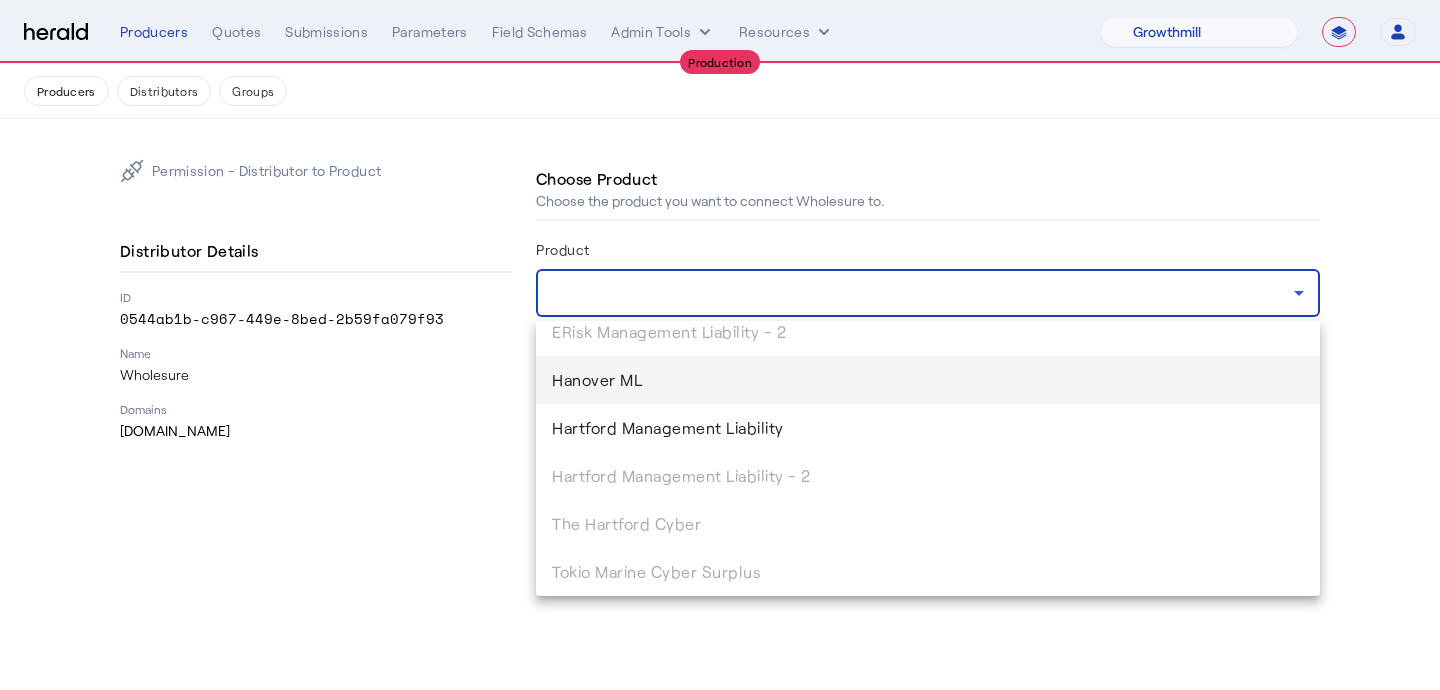 click on "Hanover ML" at bounding box center (928, 380) 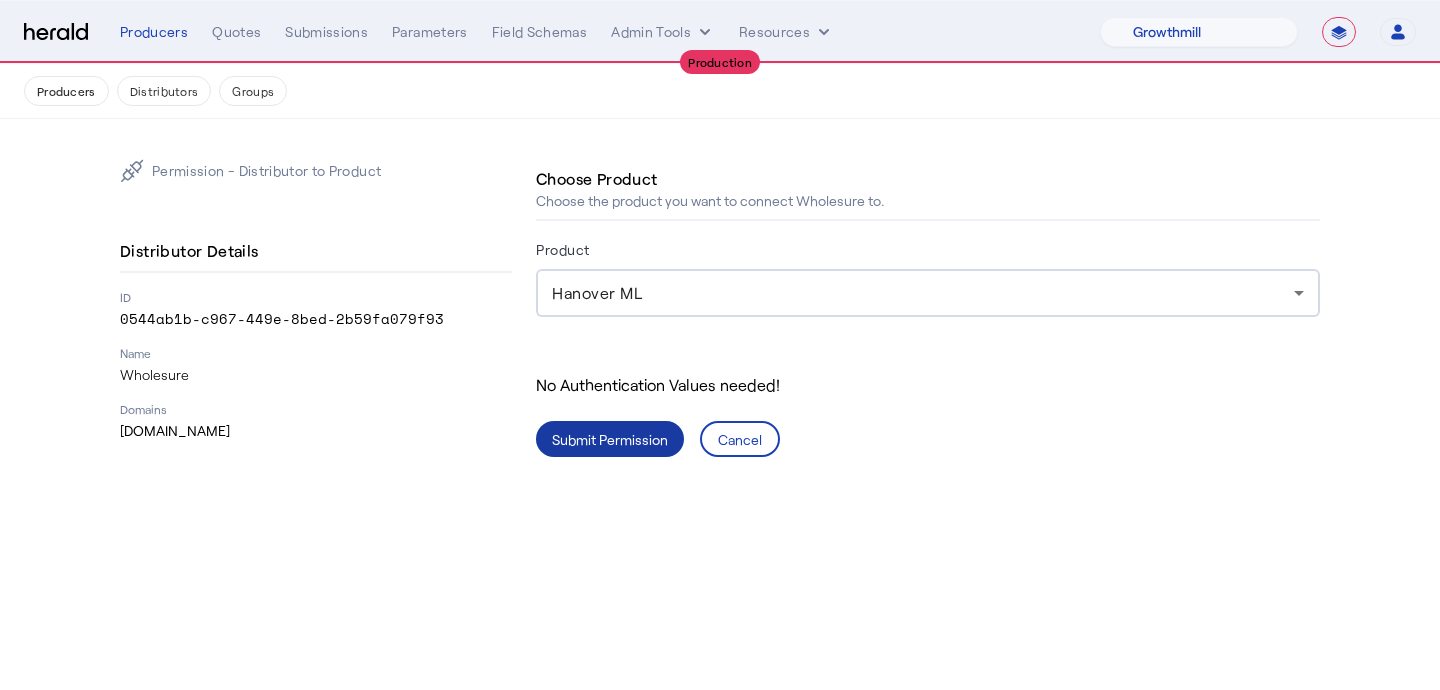 click on "Submit Permission" 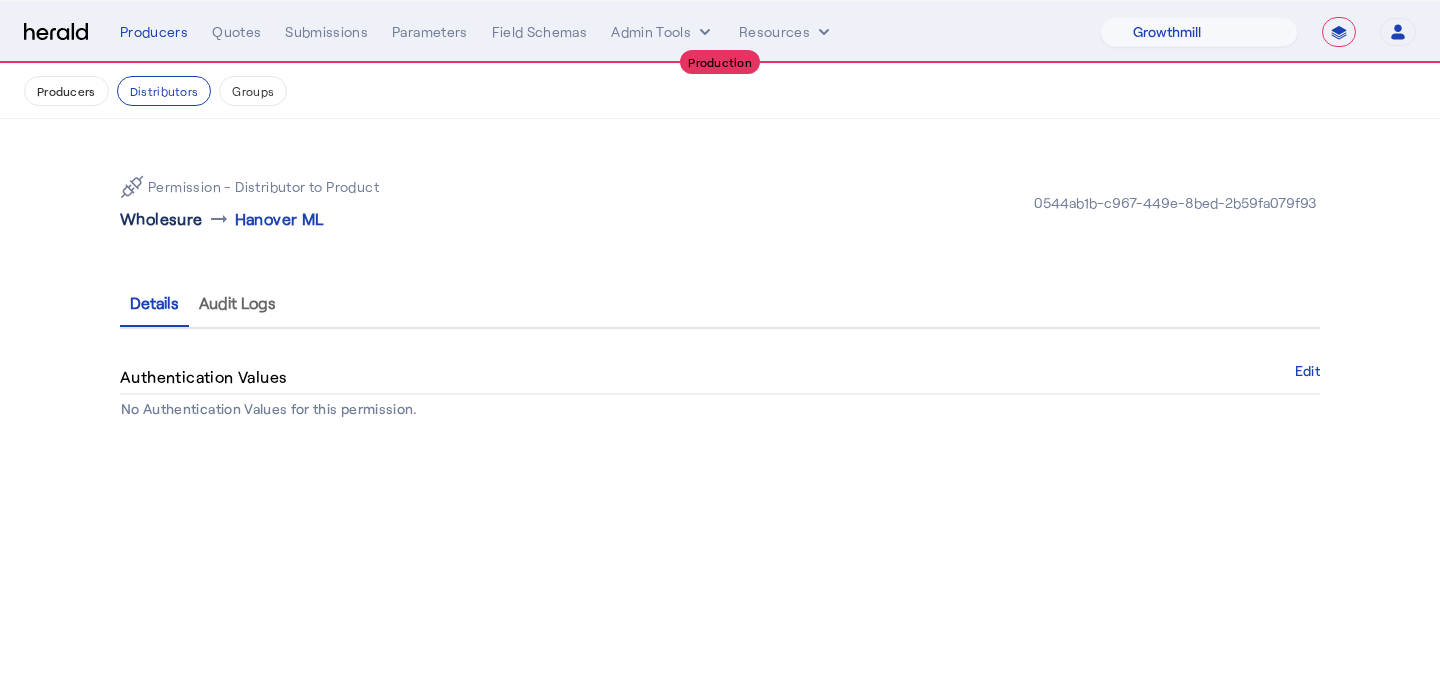 click on "Wholesure" 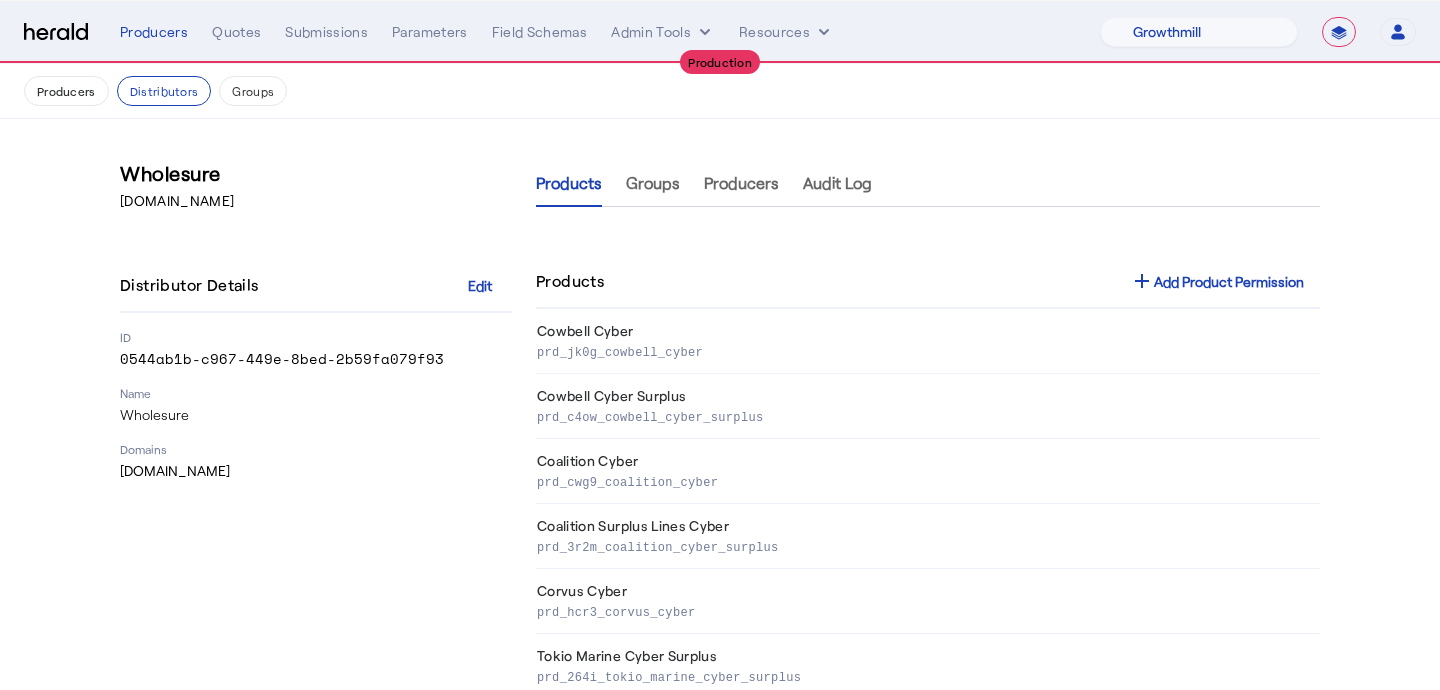 click on "Groups" at bounding box center (653, 183) 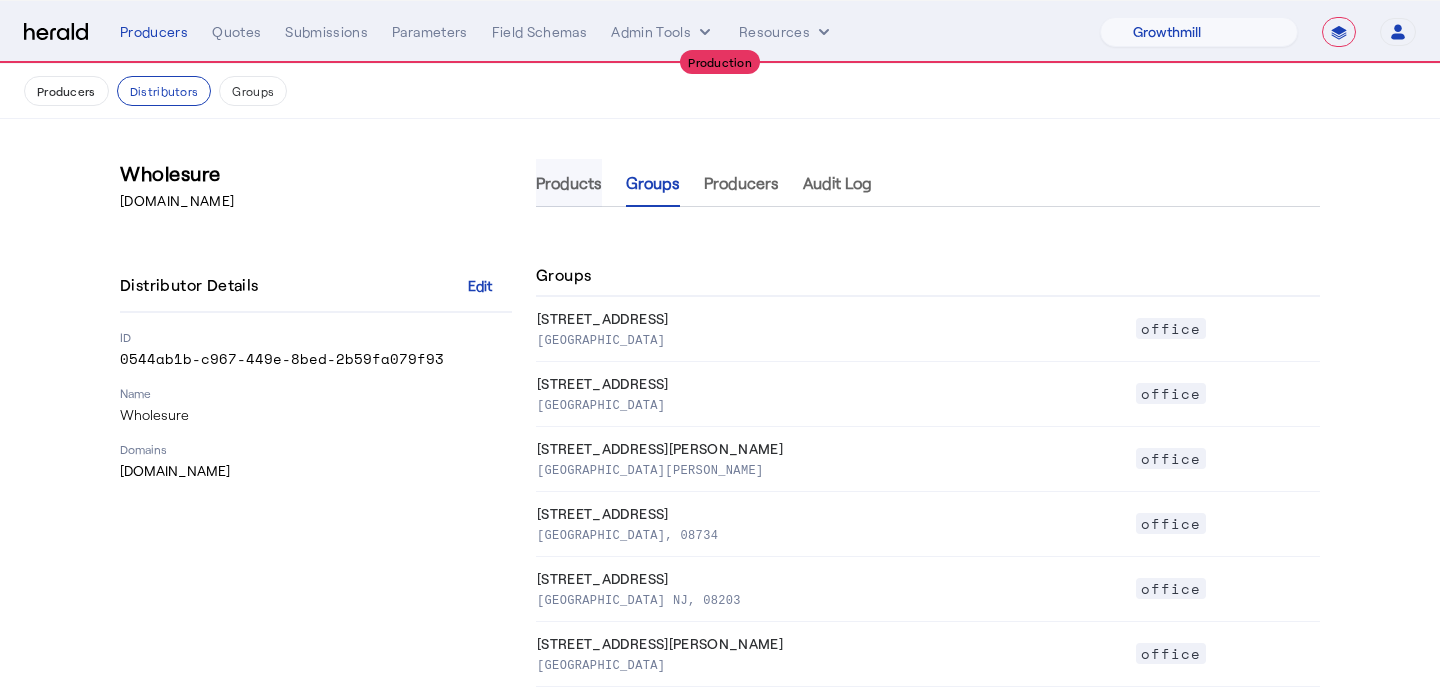 click on "Products" at bounding box center (569, 183) 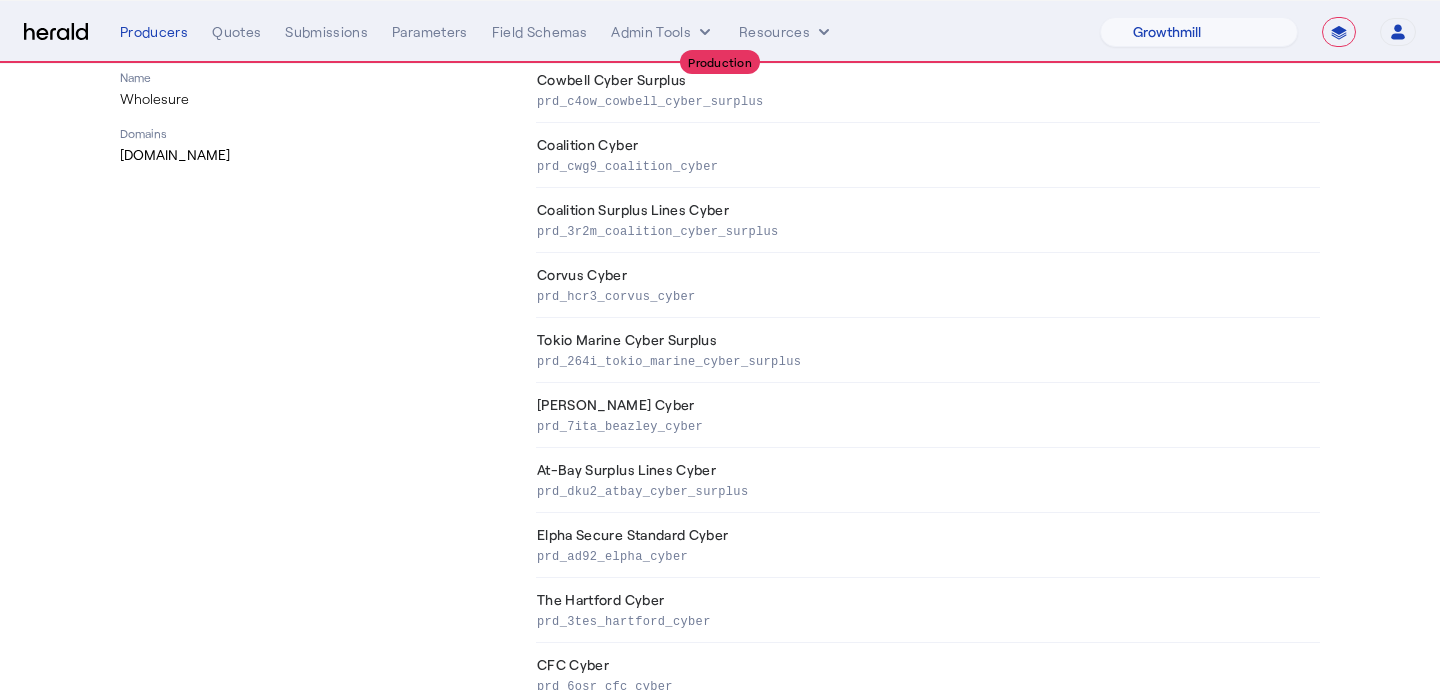 scroll, scrollTop: 0, scrollLeft: 0, axis: both 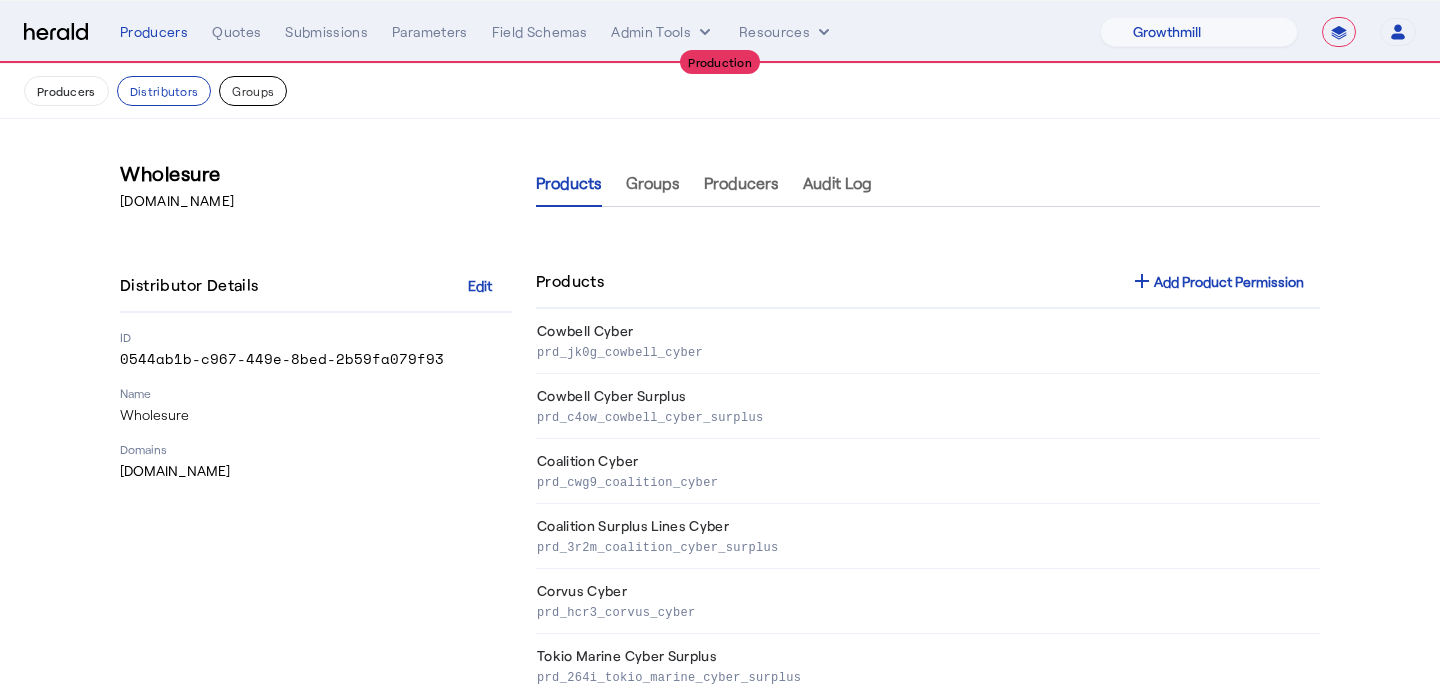 click on "Groups" at bounding box center (253, 91) 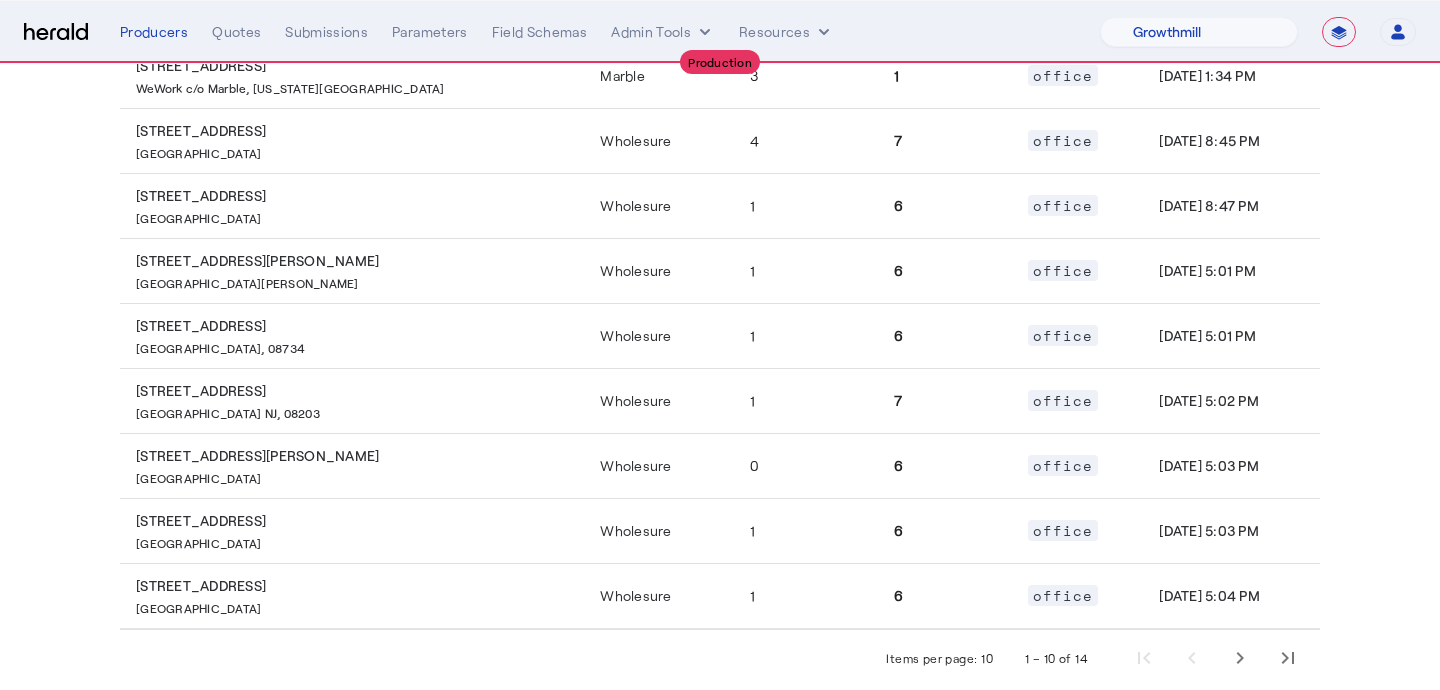 scroll, scrollTop: 394, scrollLeft: 0, axis: vertical 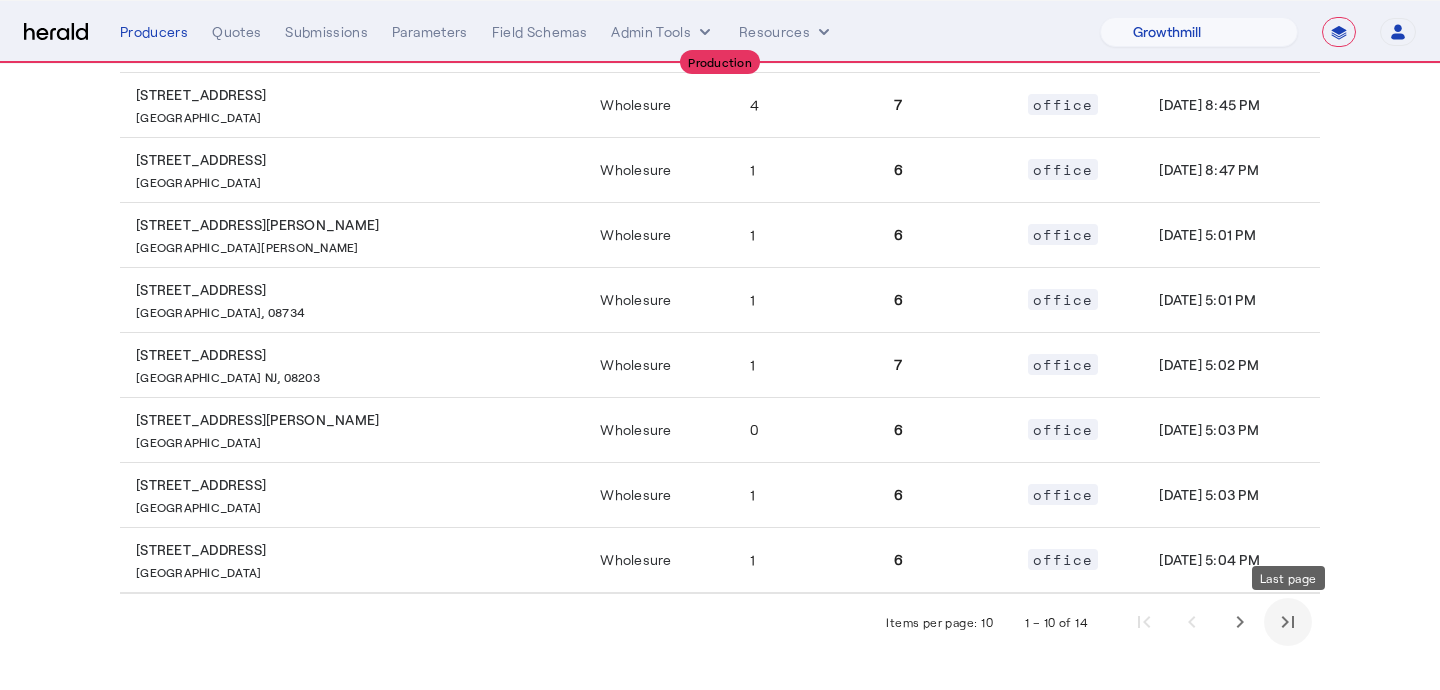 click 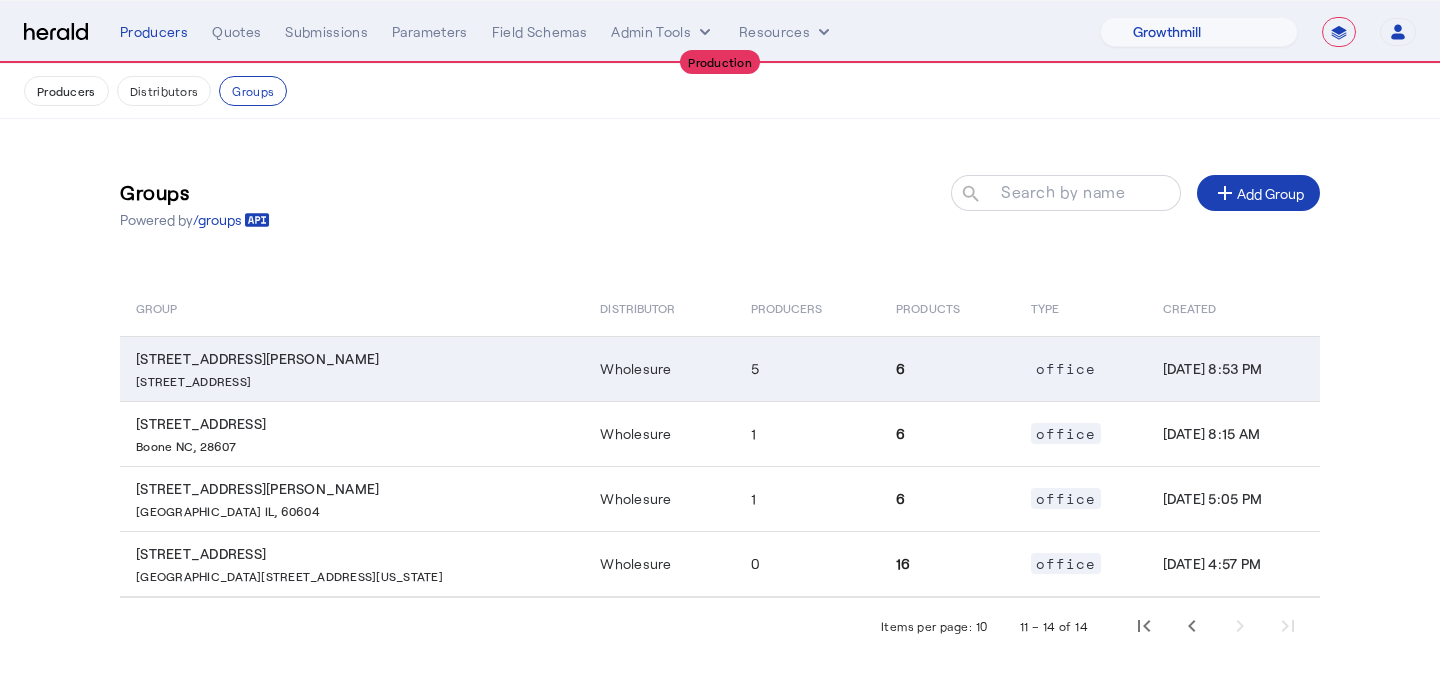 click on "office" 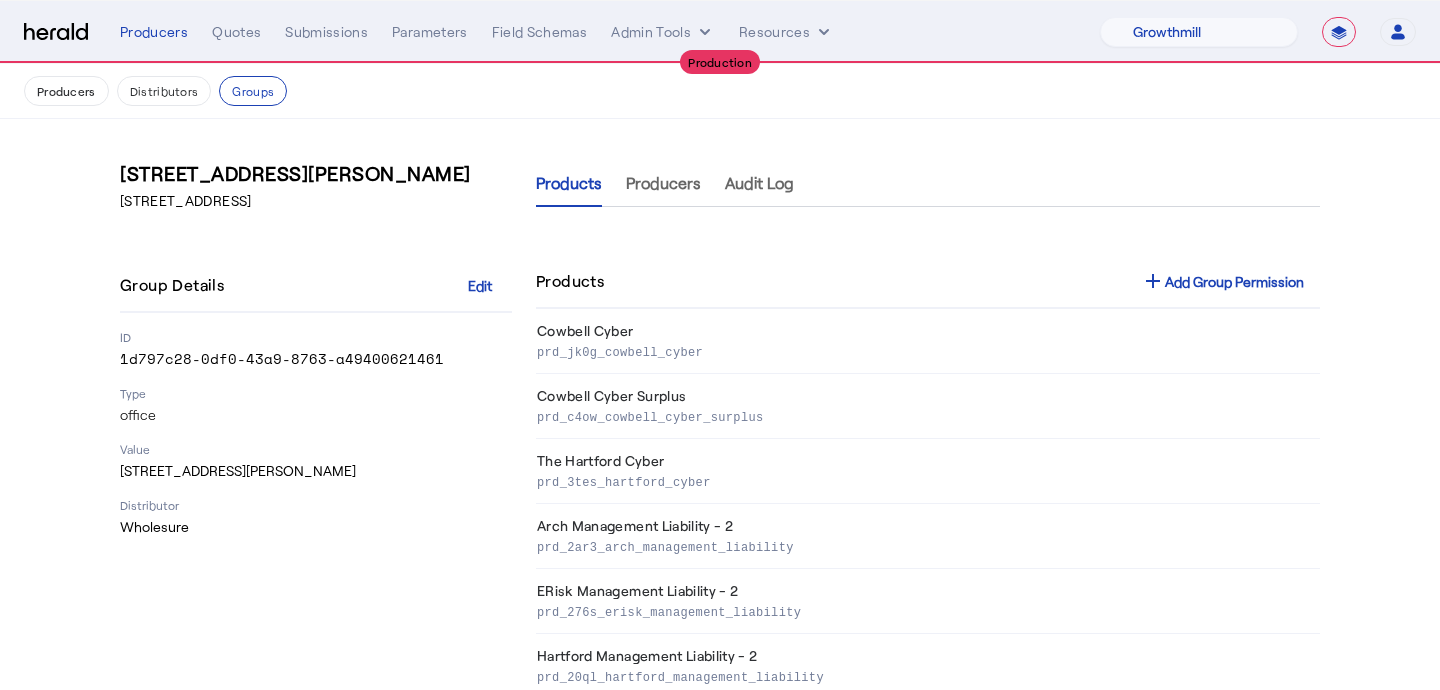 scroll, scrollTop: 49, scrollLeft: 0, axis: vertical 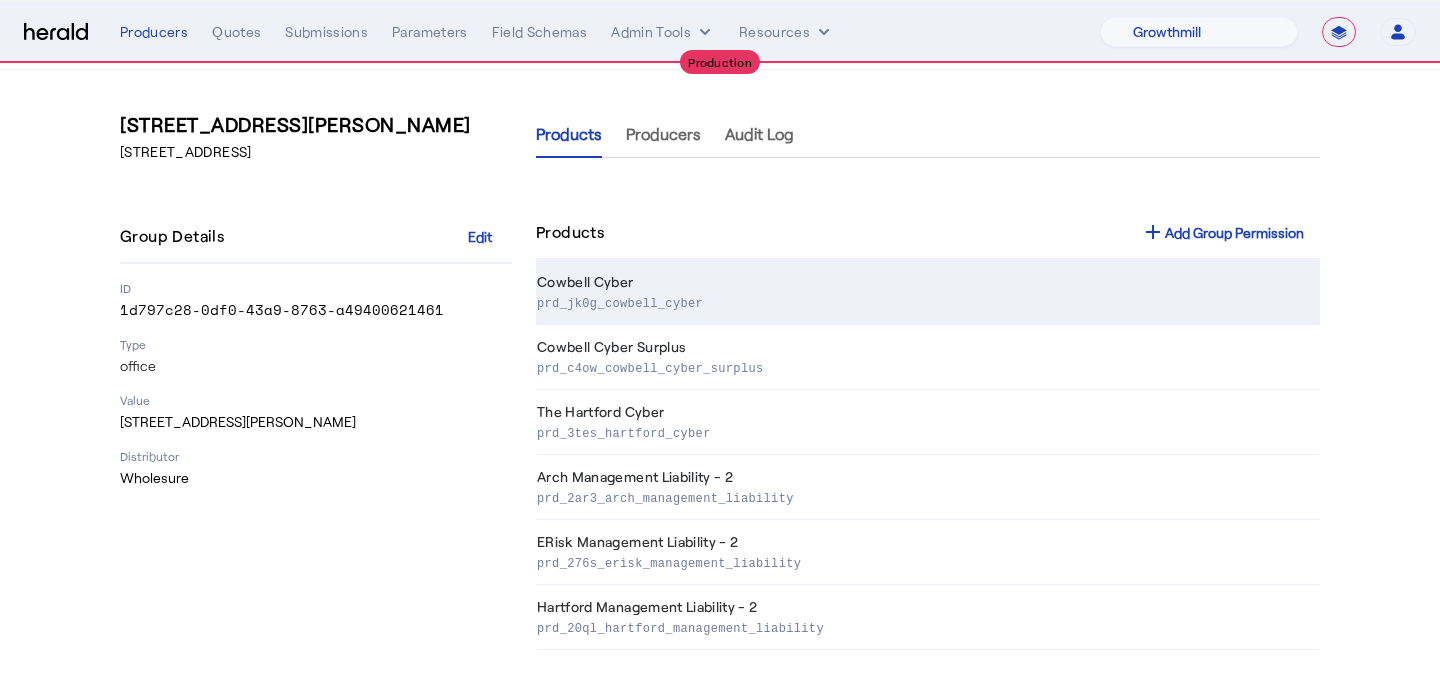 click on "Cowbell Cyber  prd_jk0g_cowbell_cyber" 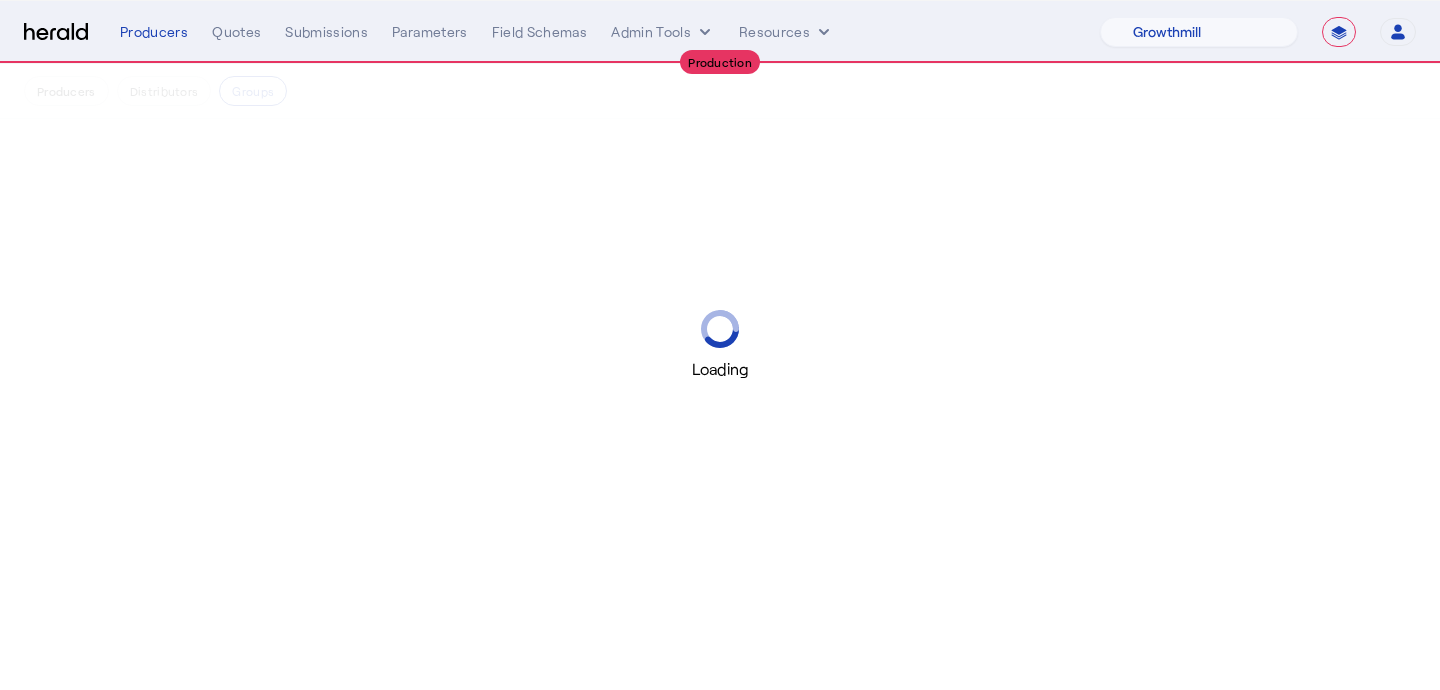 scroll, scrollTop: 0, scrollLeft: 0, axis: both 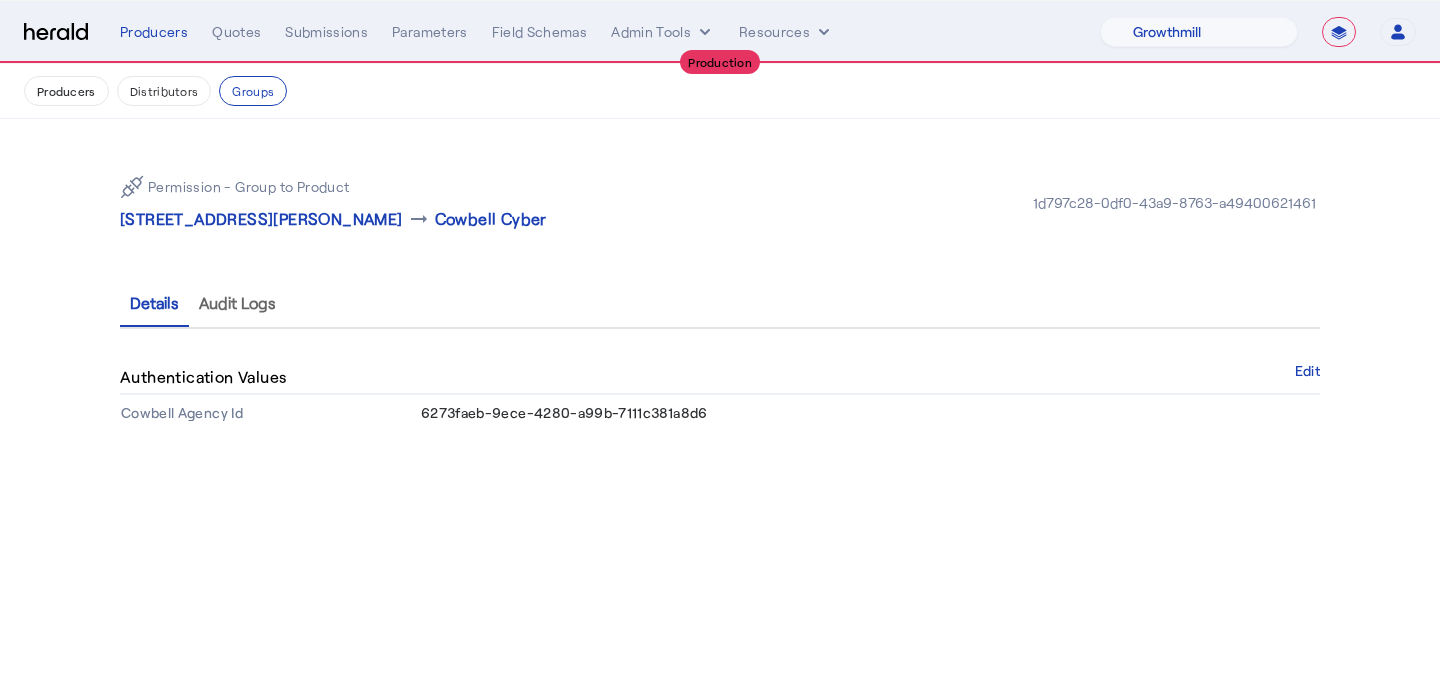 click on "Permission - Group to Product   [STREET_ADDRESS][PERSON_NAME]  arrow_right_alt  Cowbell Cyber   1d797c28-0df0-43a9-8763-a49400621461" 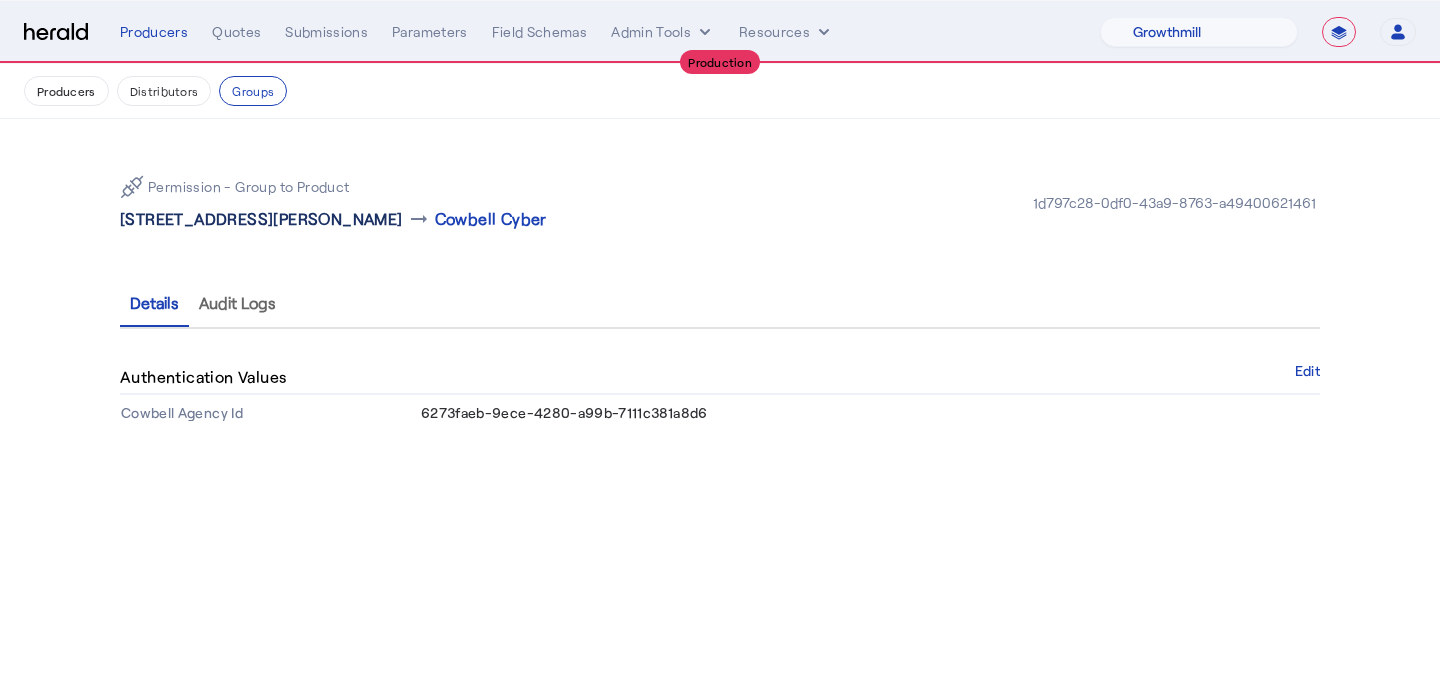 click on "[STREET_ADDRESS][PERSON_NAME]" 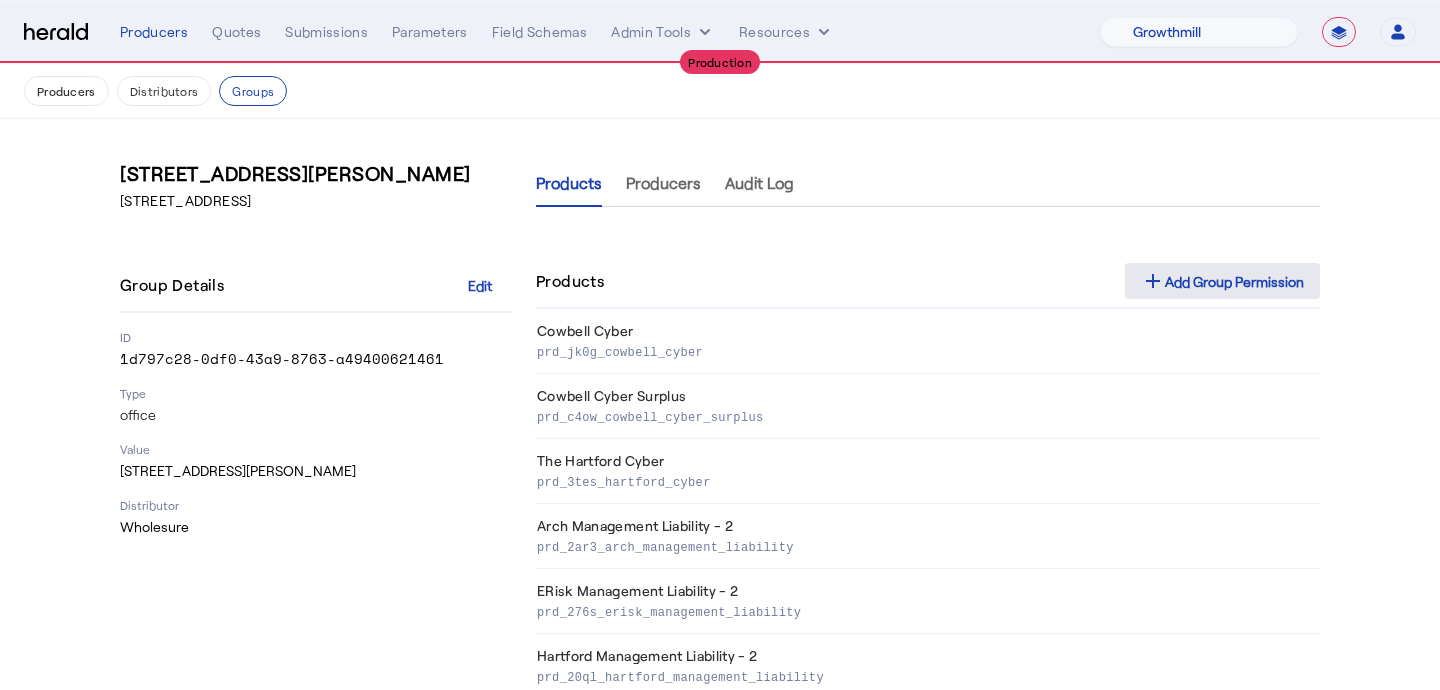 click on "add" at bounding box center (1153, 281) 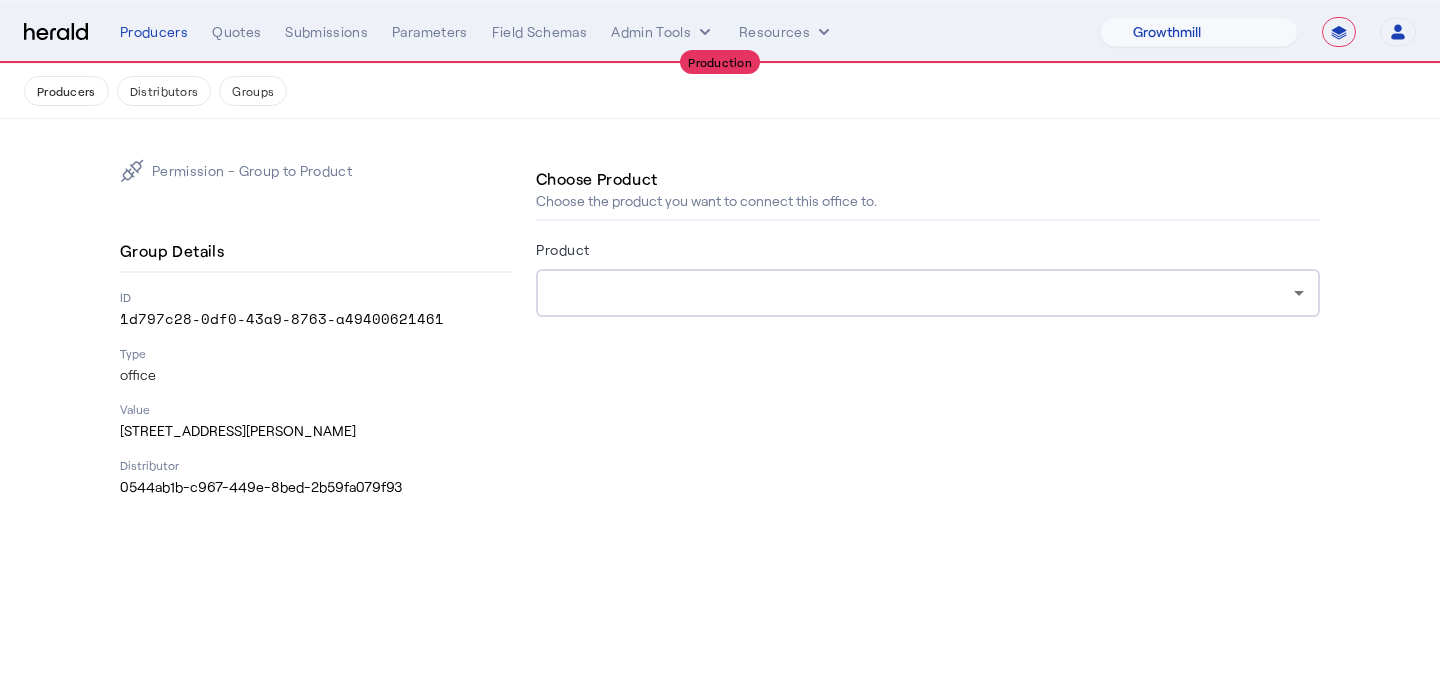click on "Product" 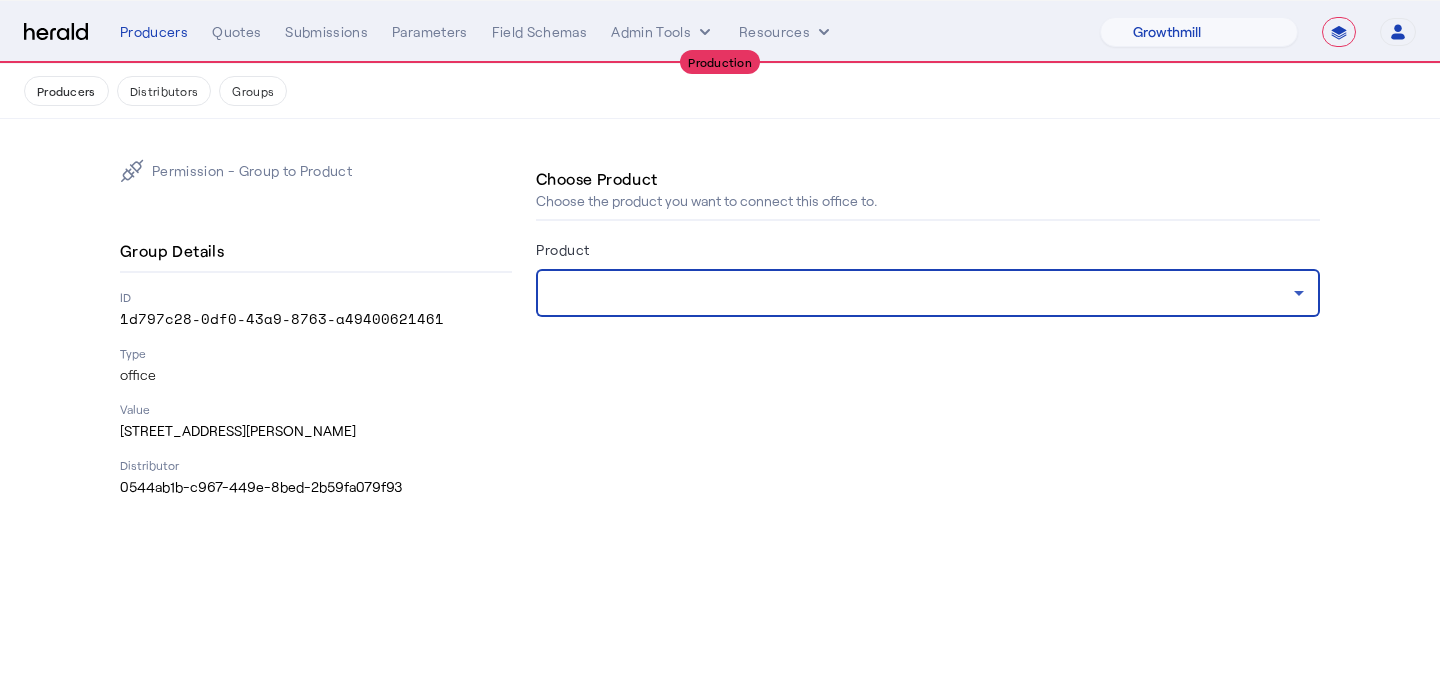 click at bounding box center [923, 293] 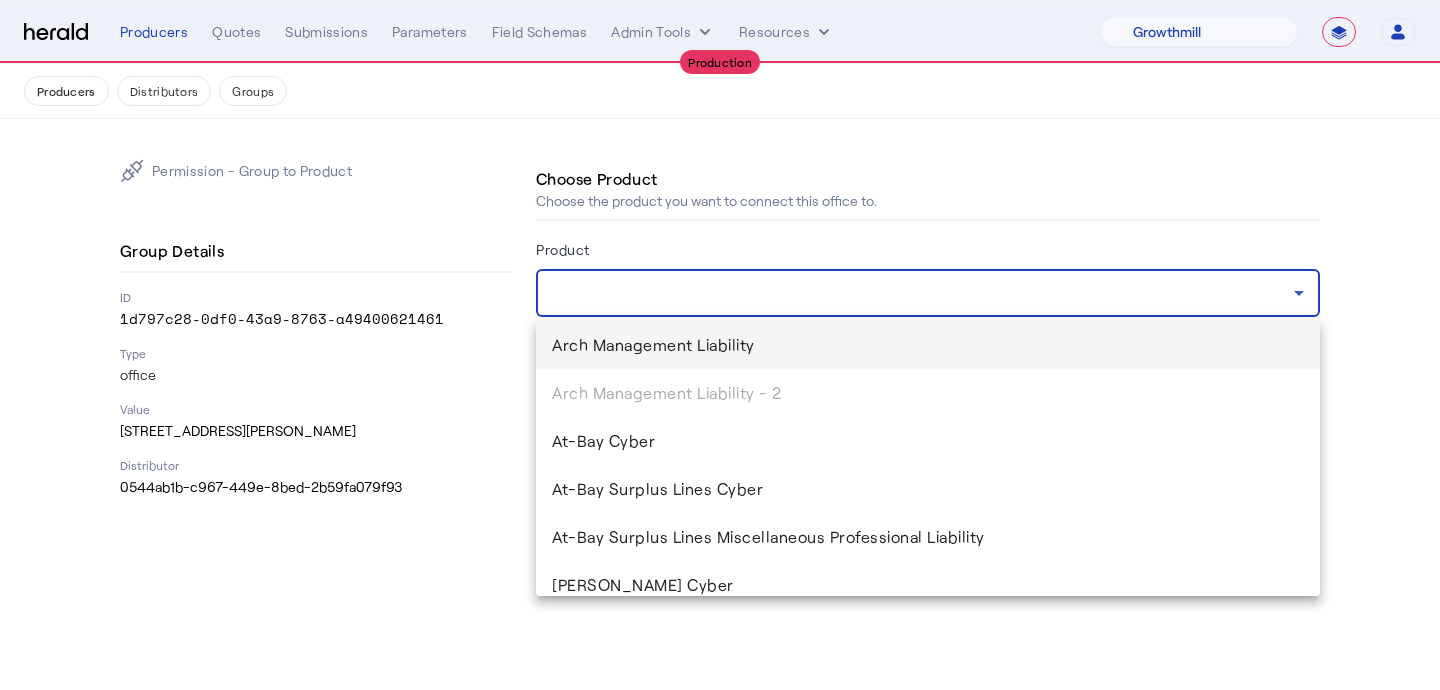 scroll, scrollTop: 1213, scrollLeft: 0, axis: vertical 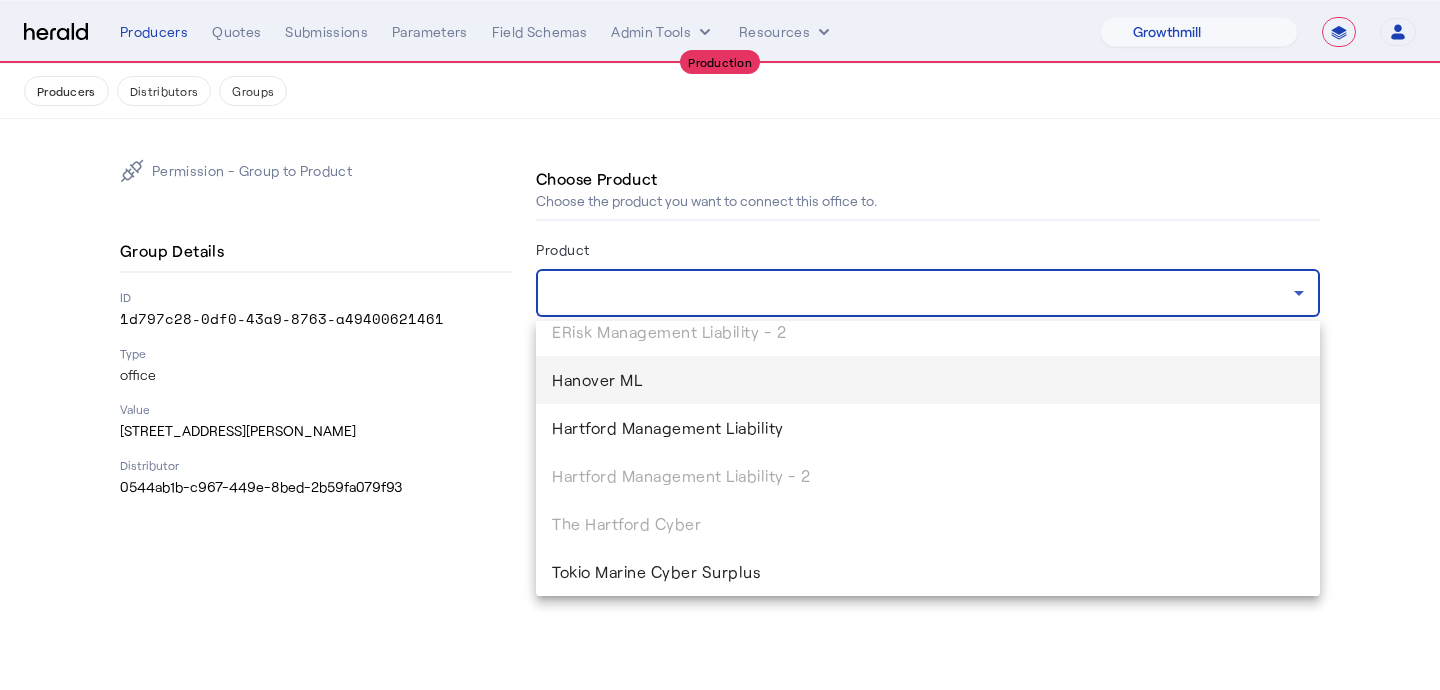 click on "Hanover ML" at bounding box center (928, 380) 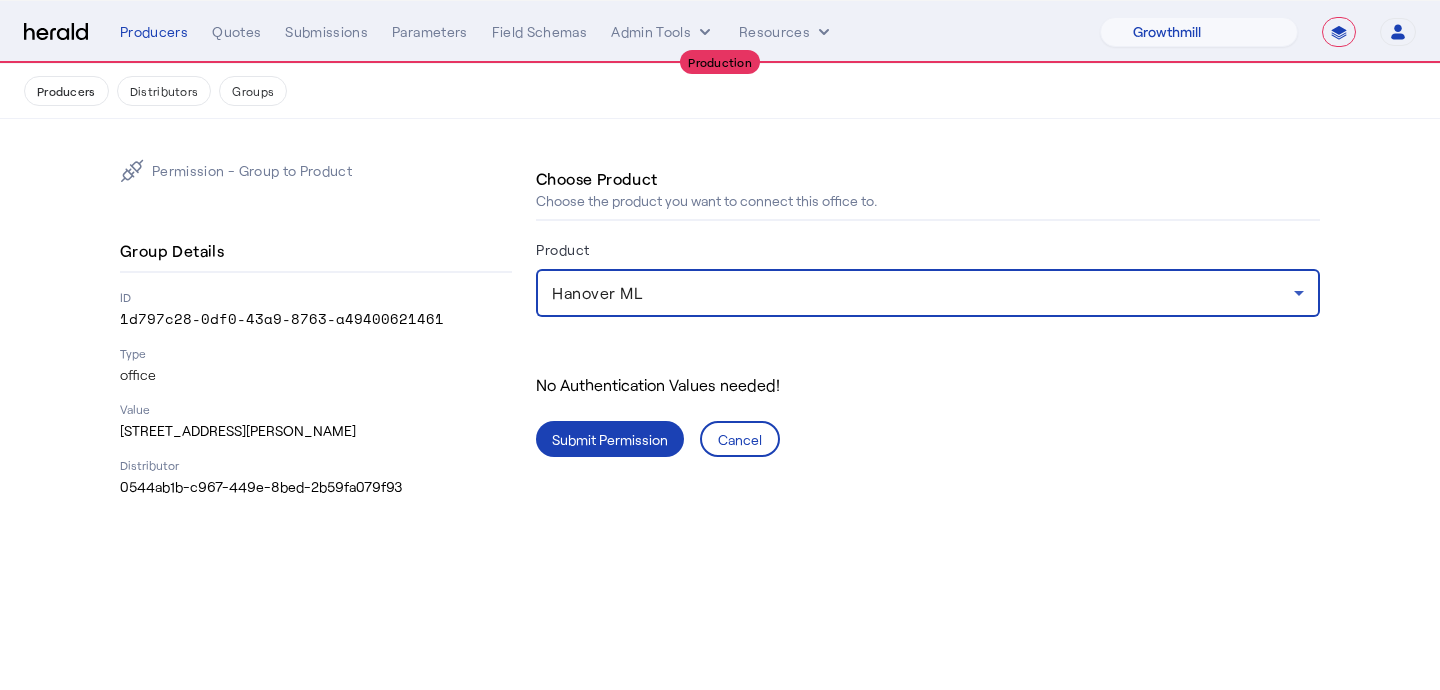 click on "Submit Permission" 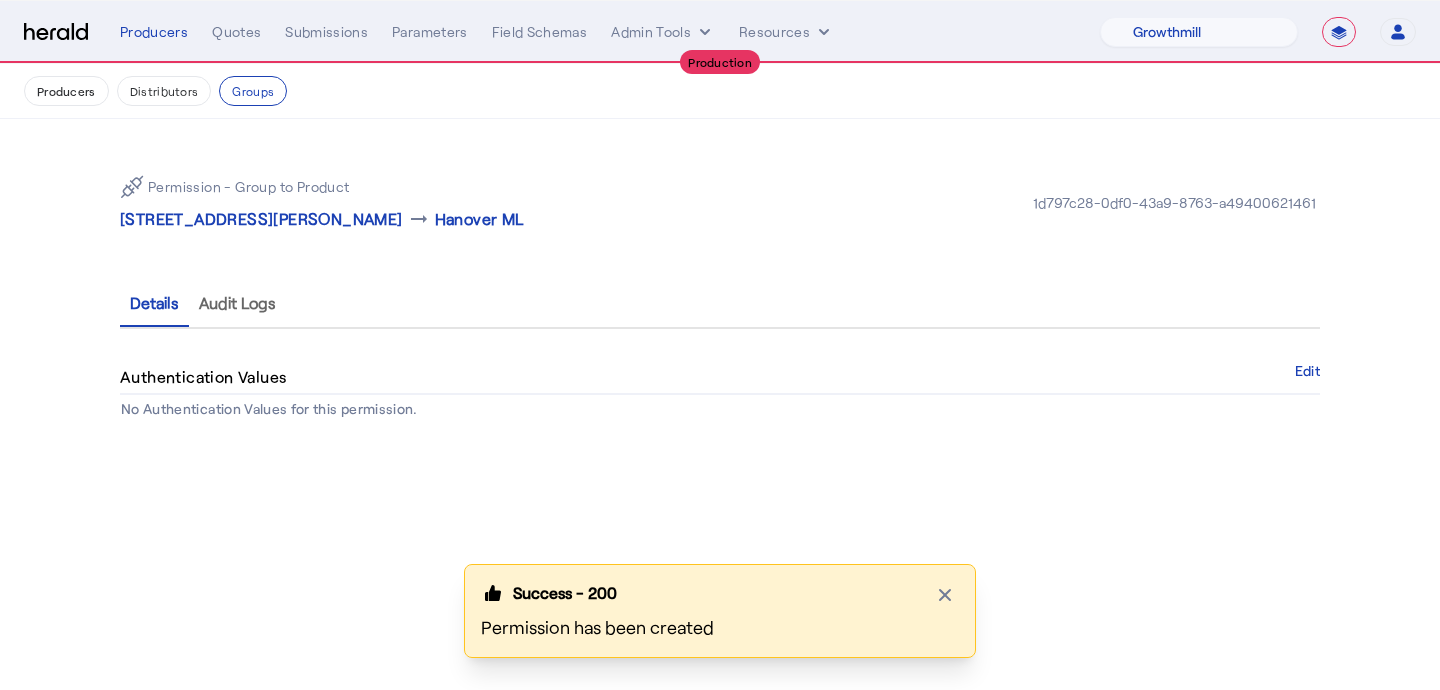 click on "Producers   Distributors   Groups" 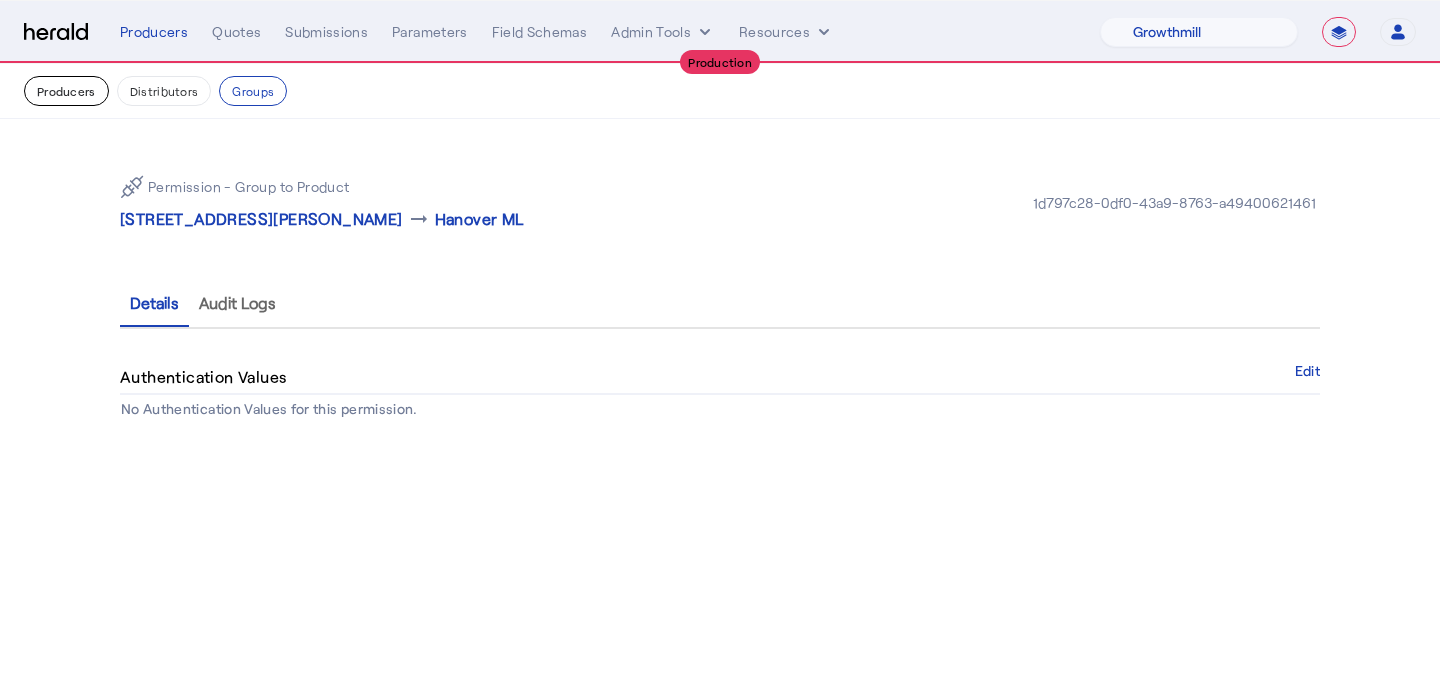 click on "Producers" at bounding box center [66, 91] 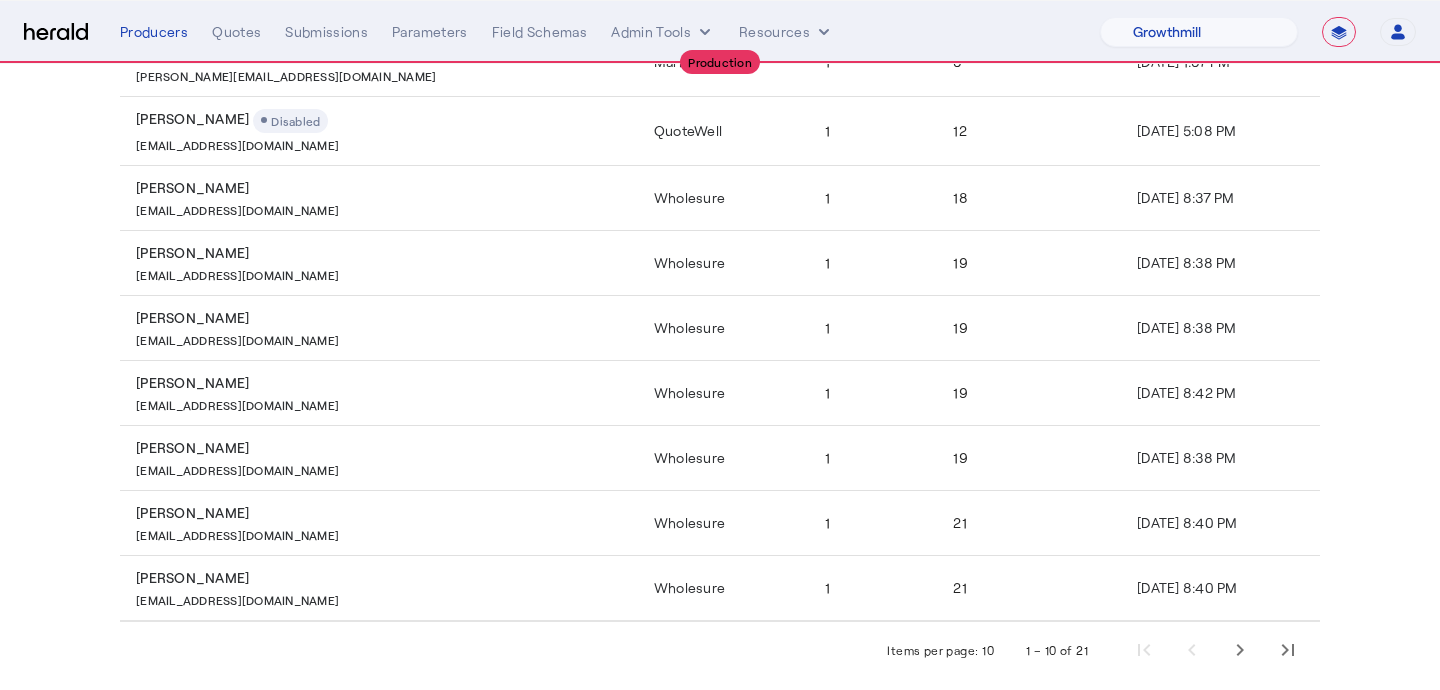 scroll, scrollTop: 406, scrollLeft: 0, axis: vertical 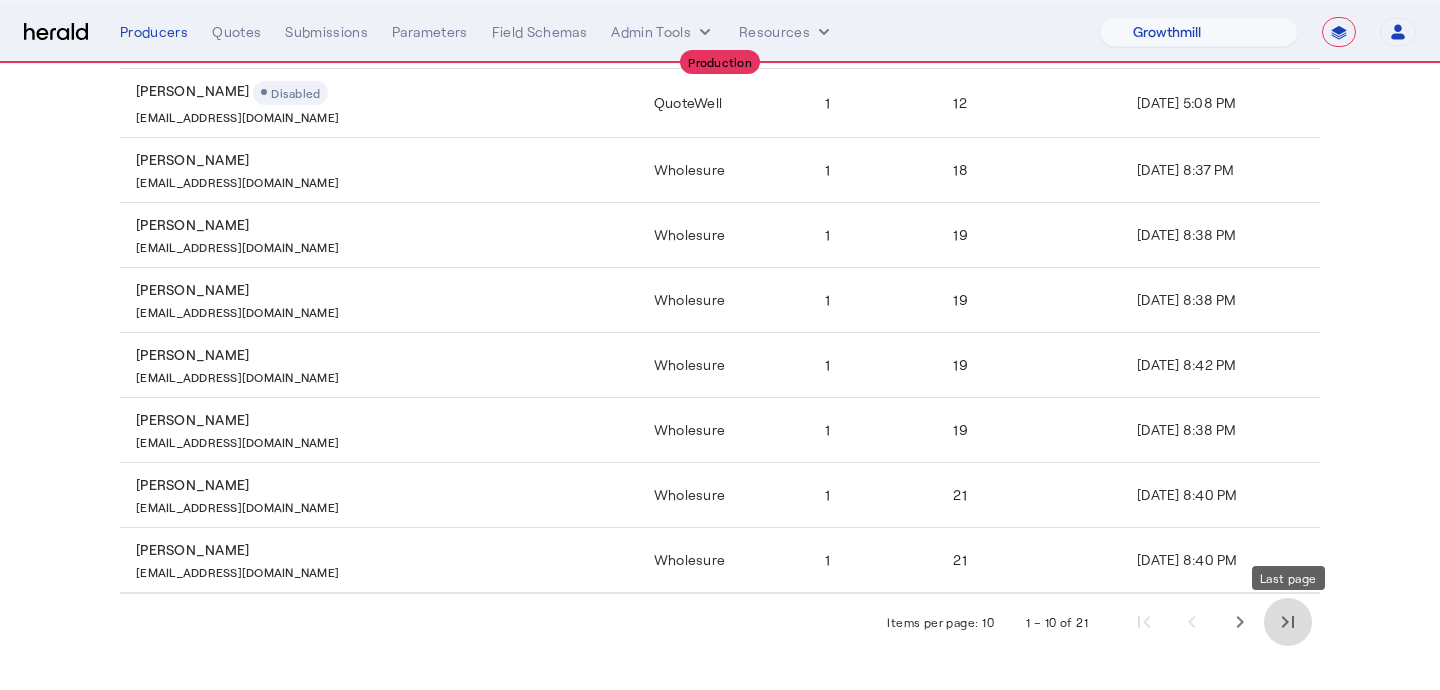 click 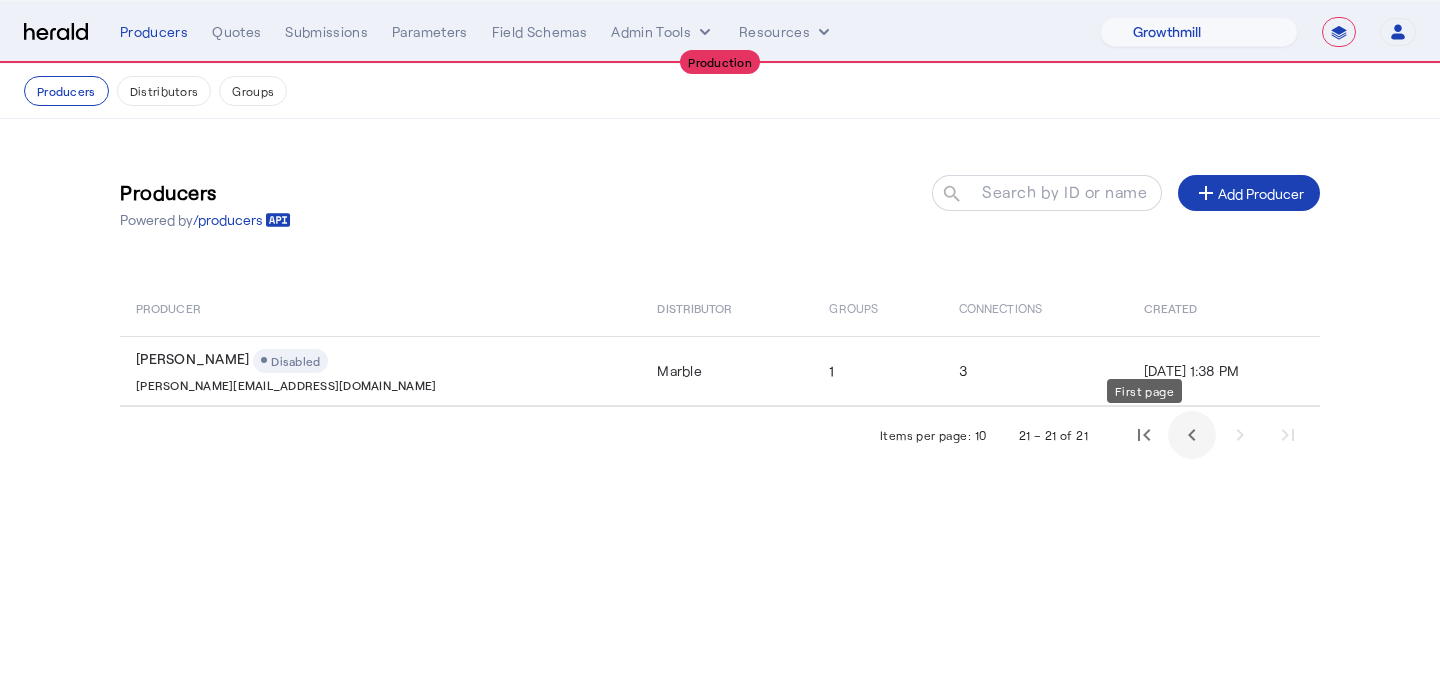 click 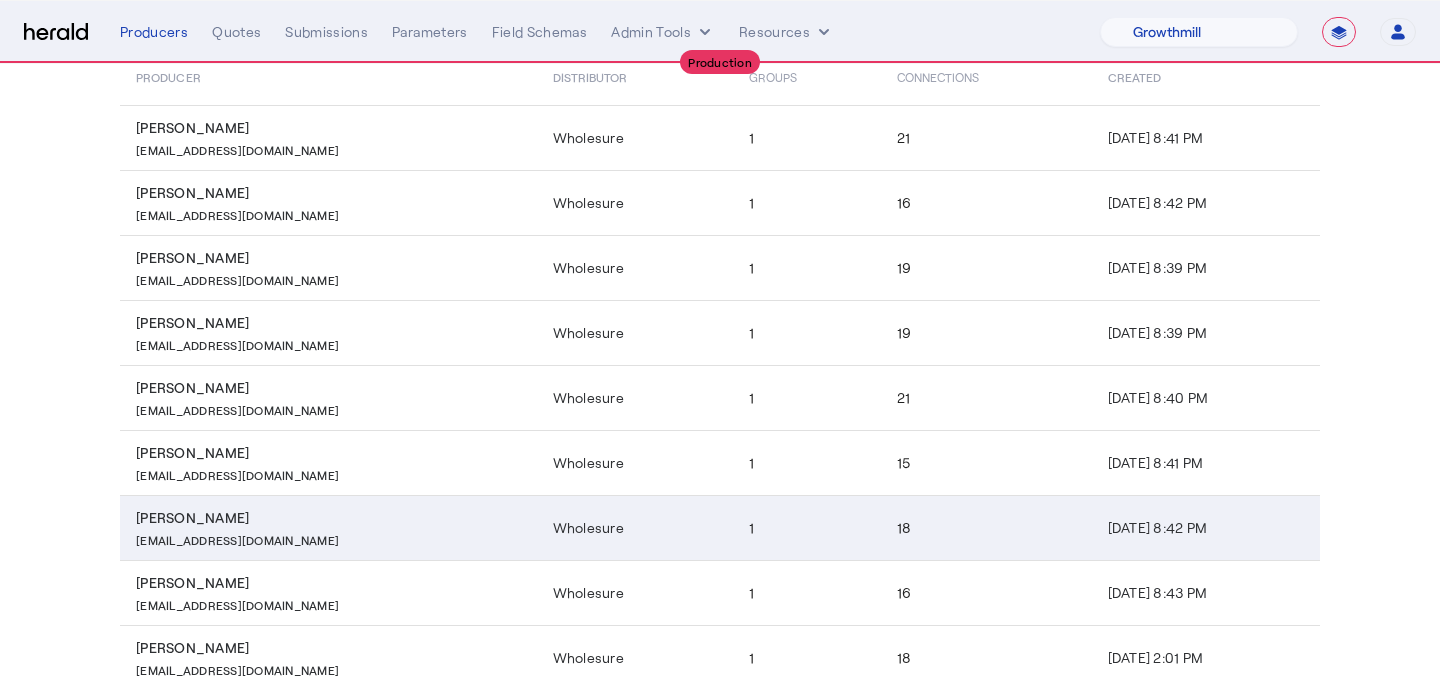 scroll, scrollTop: 211, scrollLeft: 0, axis: vertical 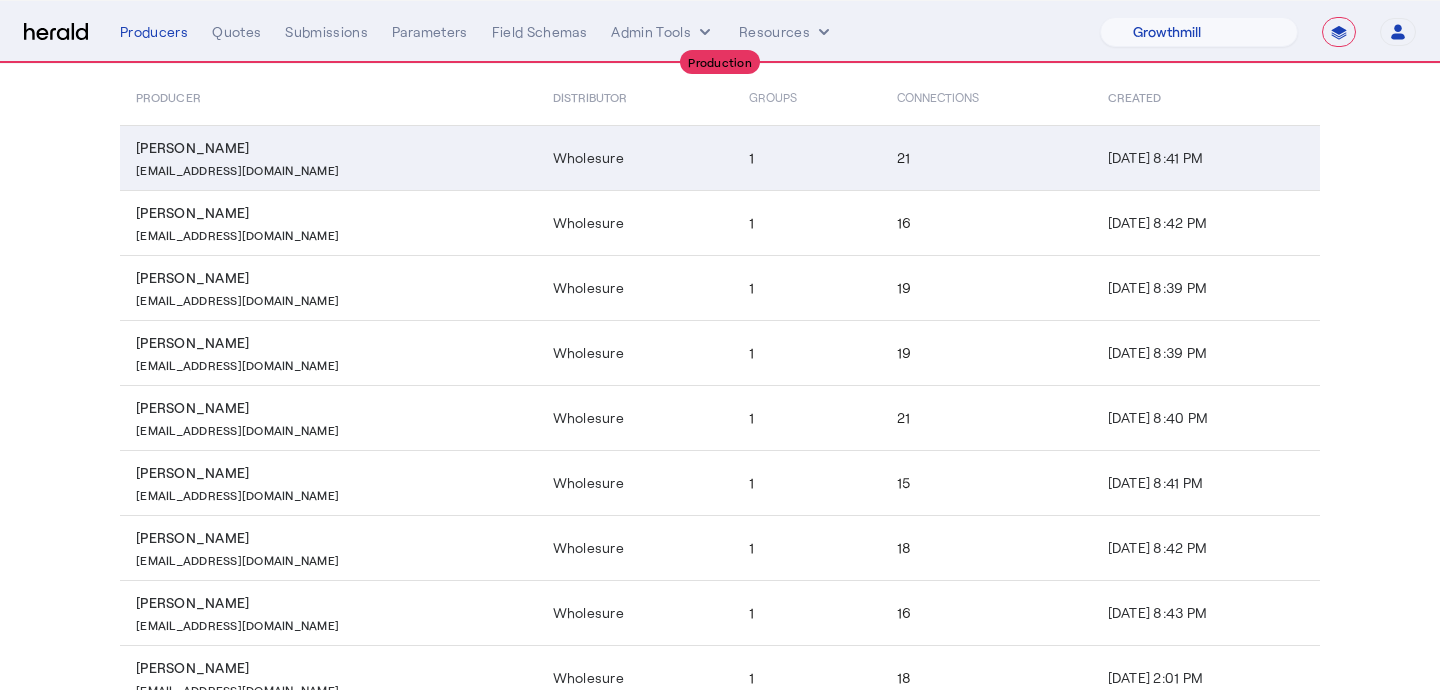 click on "21" 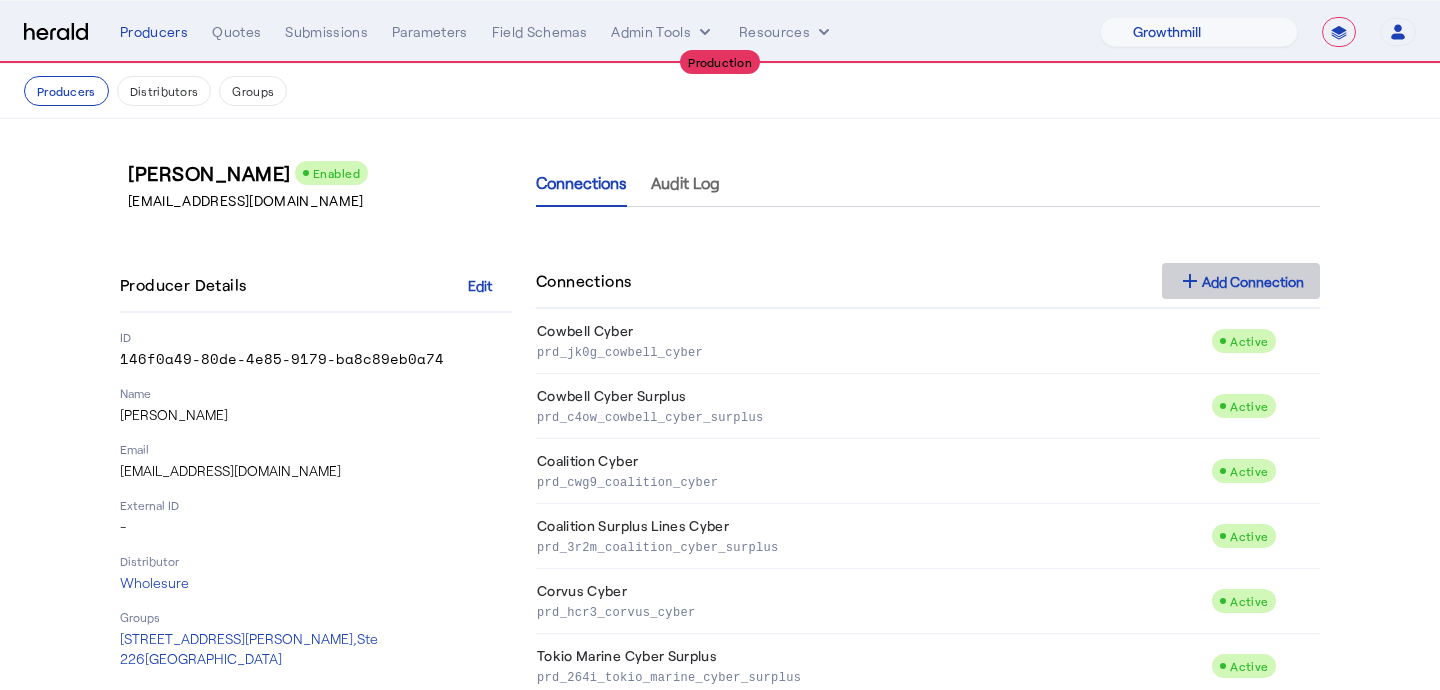 click on "add  Add Connection" at bounding box center (1241, 281) 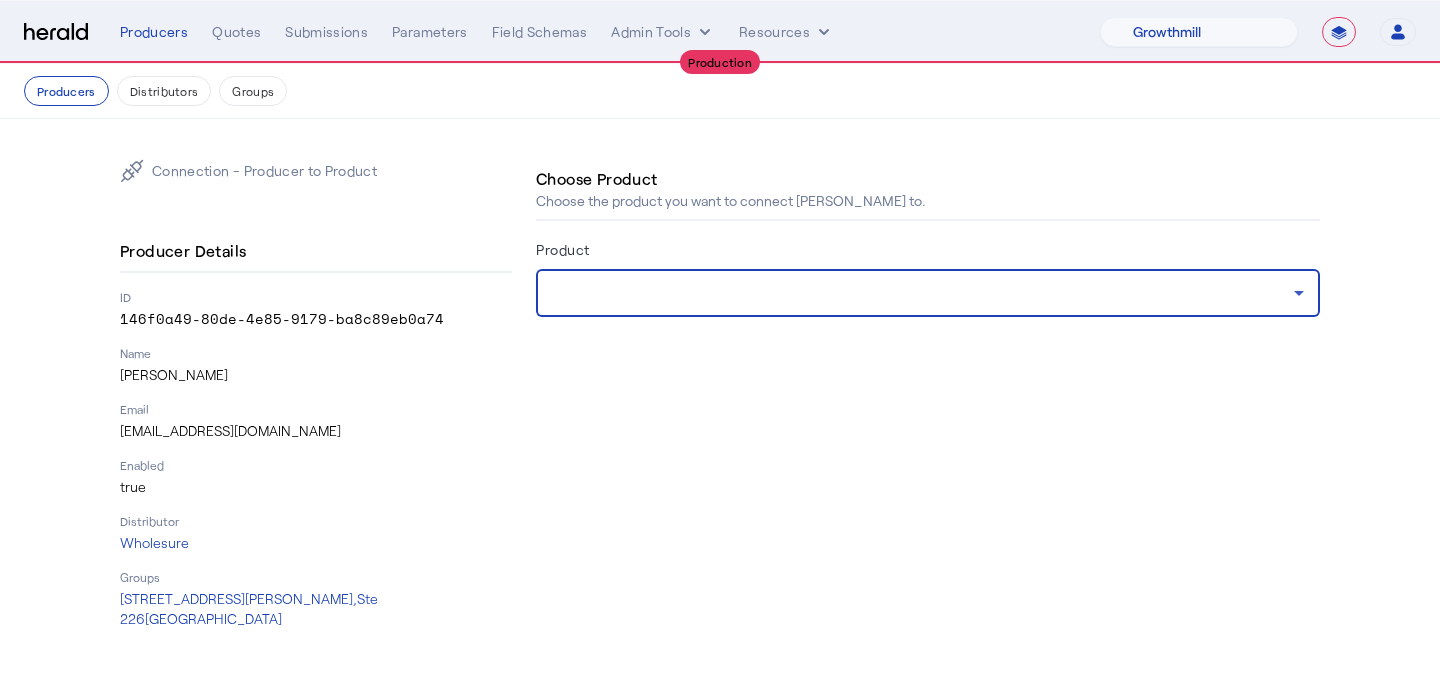 click at bounding box center [923, 293] 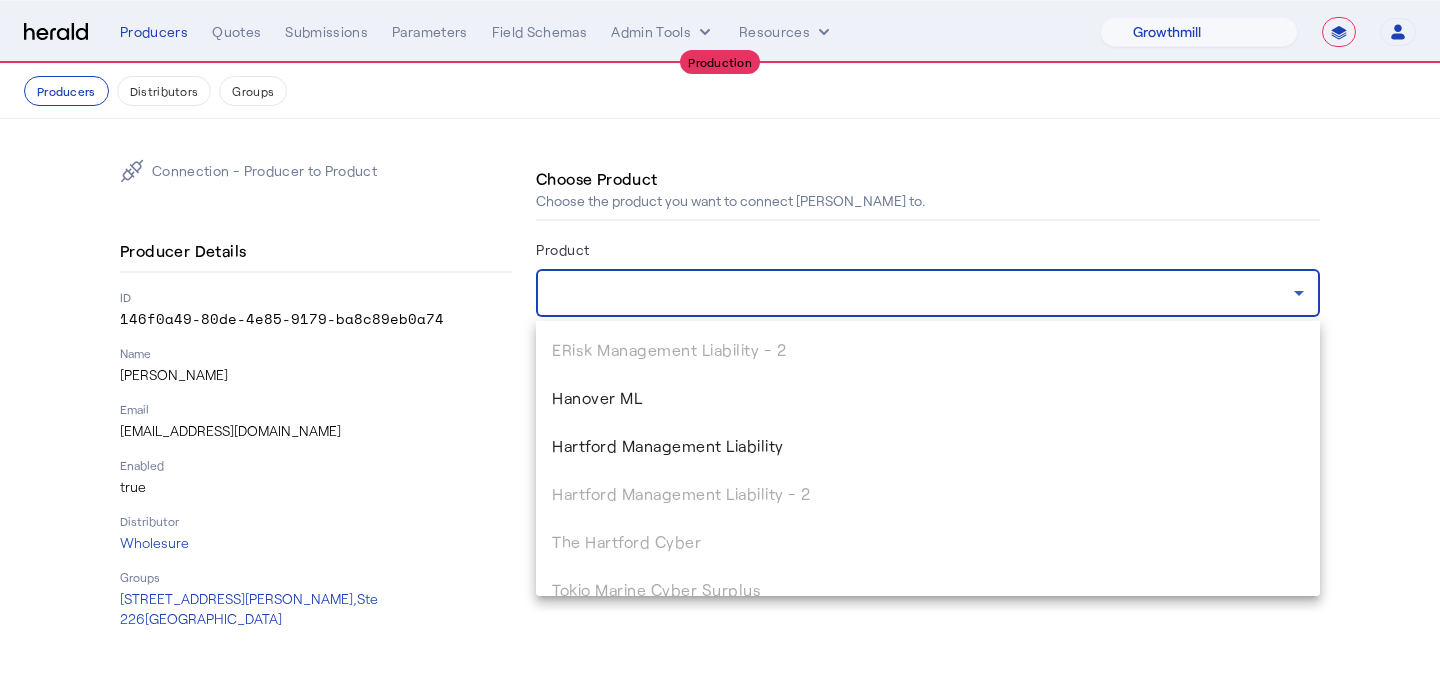 scroll, scrollTop: 1197, scrollLeft: 0, axis: vertical 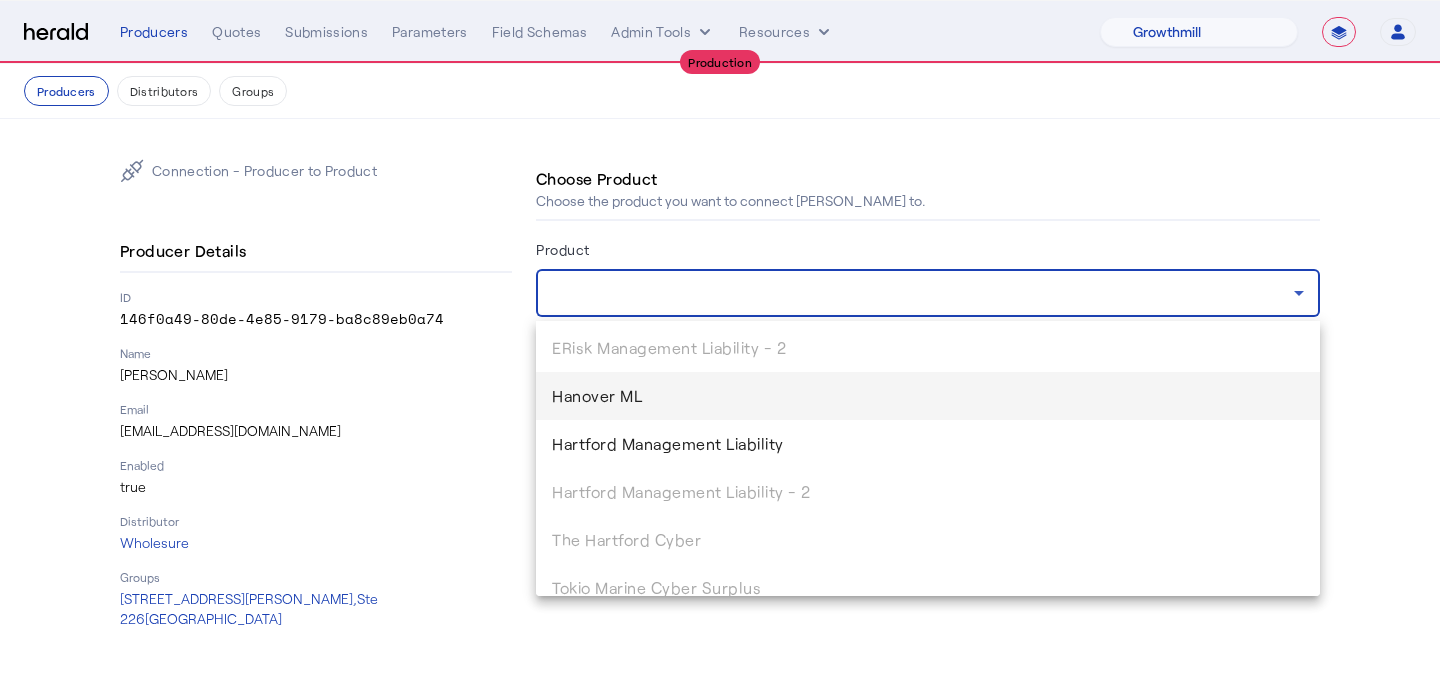 click on "Hanover ML" at bounding box center (928, 396) 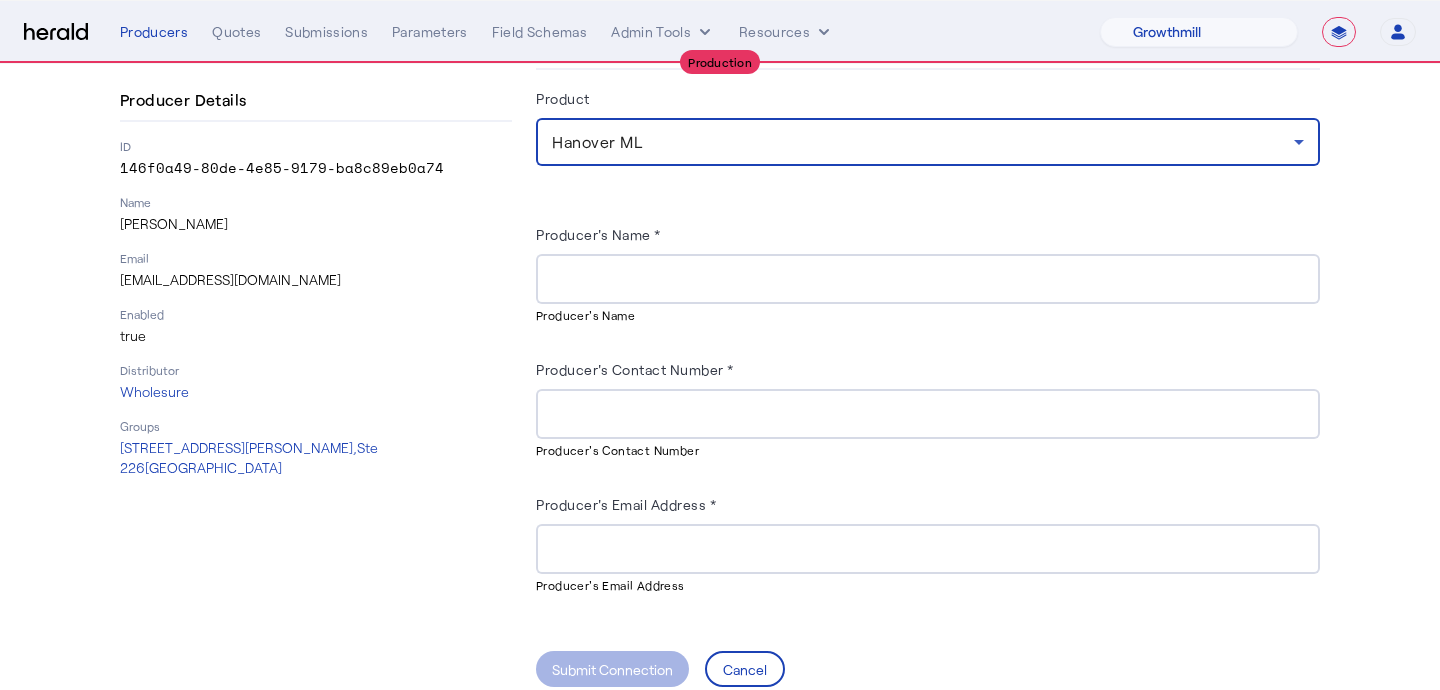 scroll, scrollTop: 158, scrollLeft: 0, axis: vertical 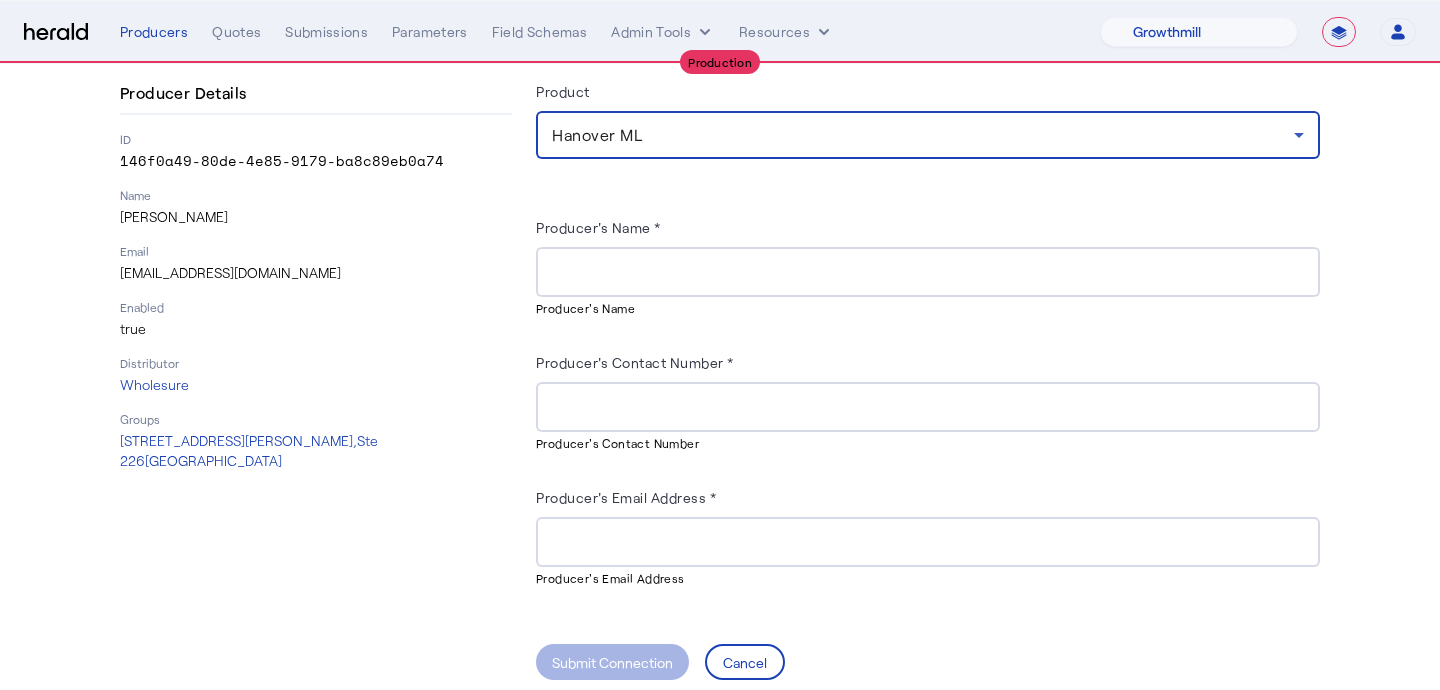 click on "Producer's Name *" at bounding box center [928, 273] 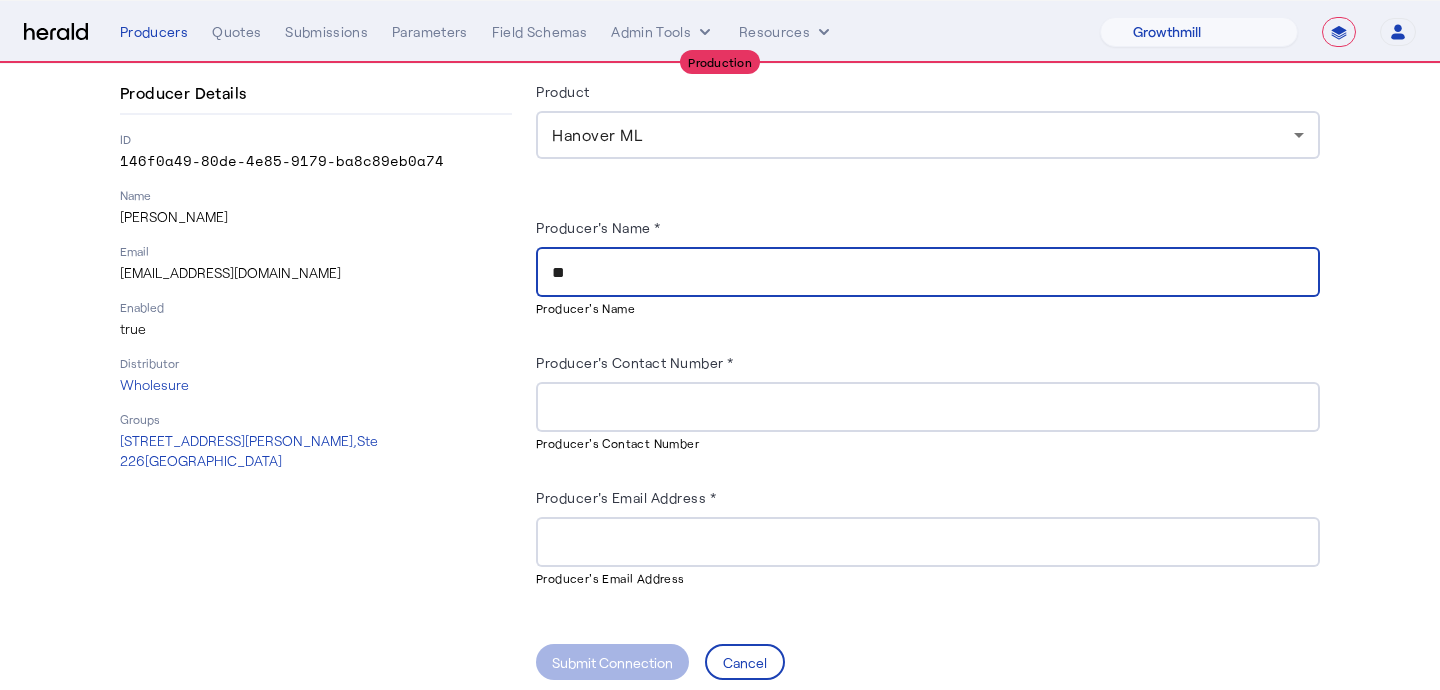 type on "*" 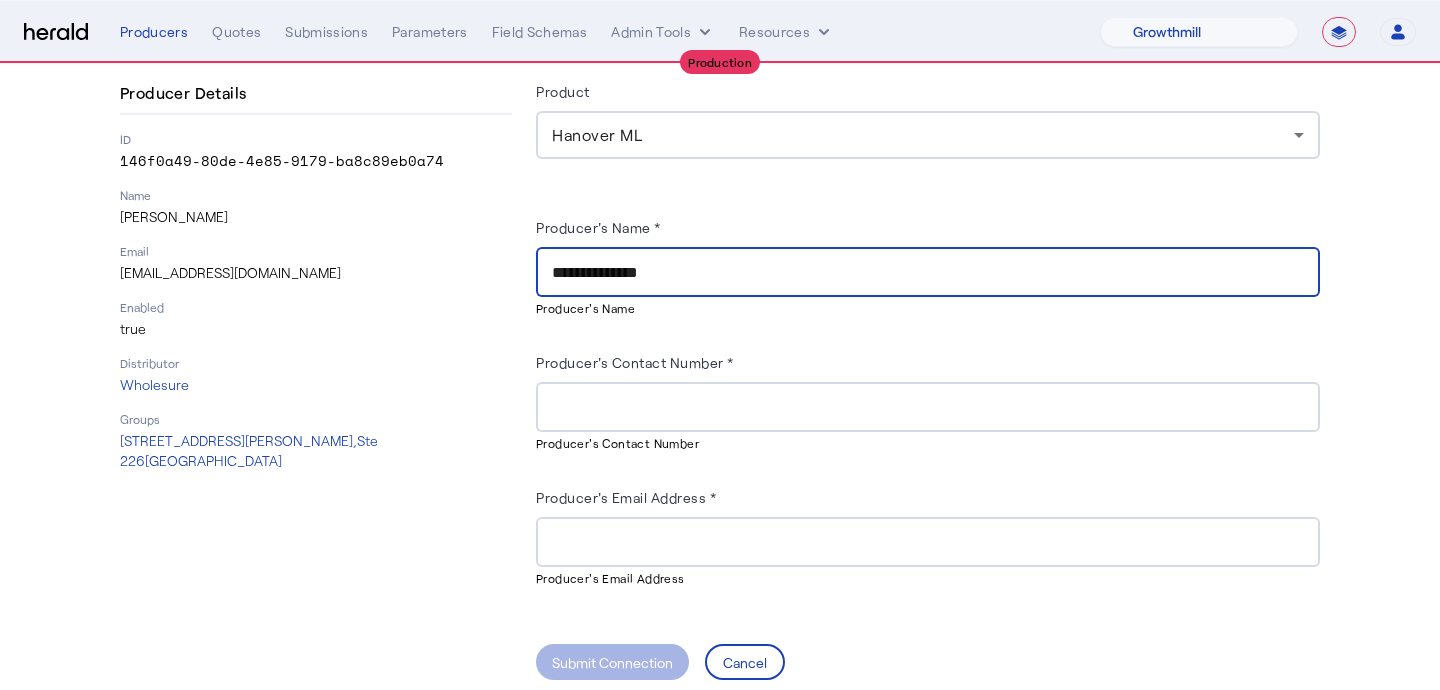 type on "**********" 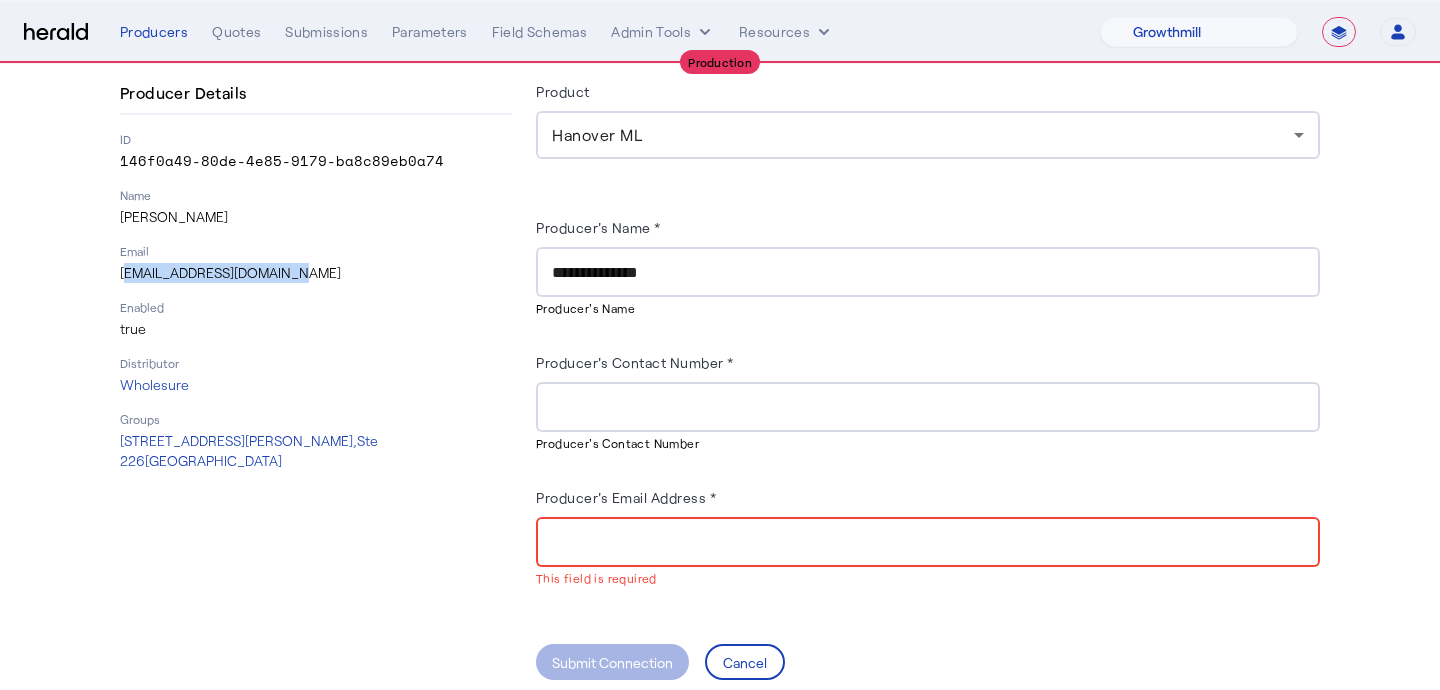 drag, startPoint x: 301, startPoint y: 280, endPoint x: 120, endPoint y: 280, distance: 181 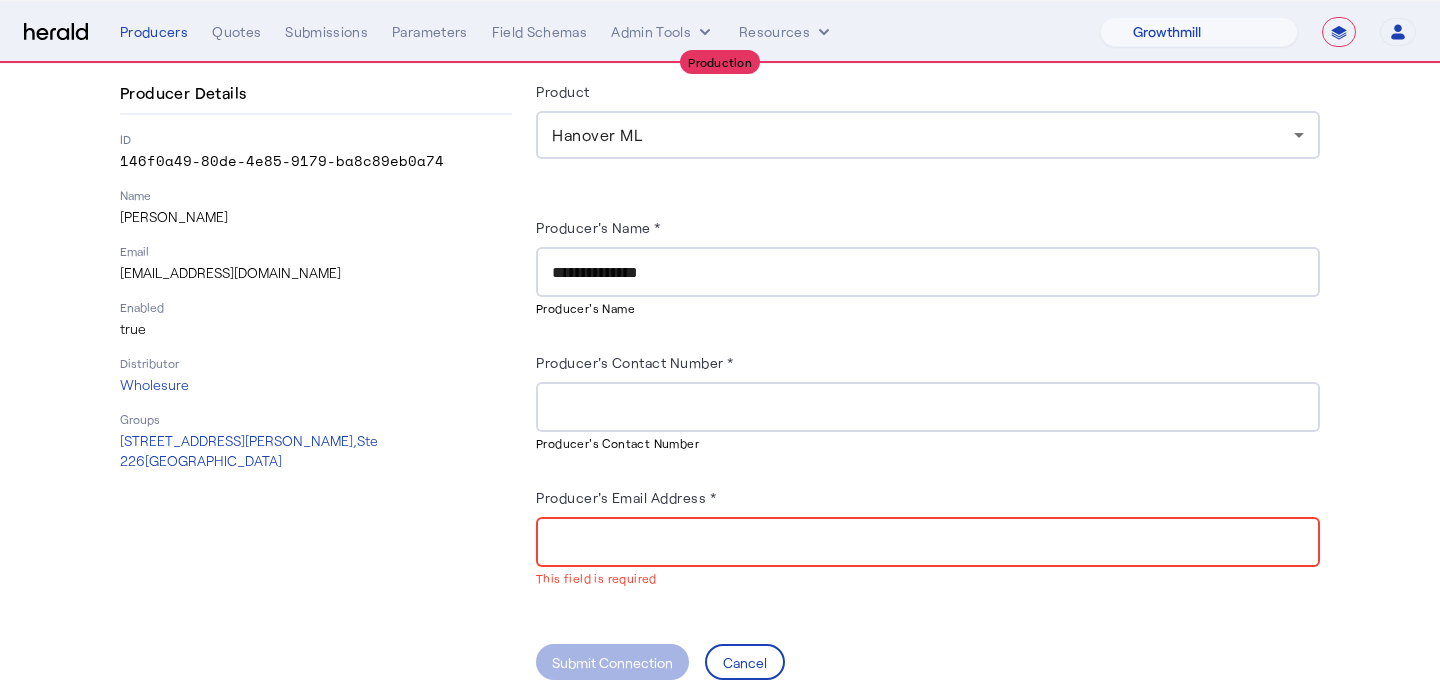 click on "Producer's Email Address *" at bounding box center [928, 543] 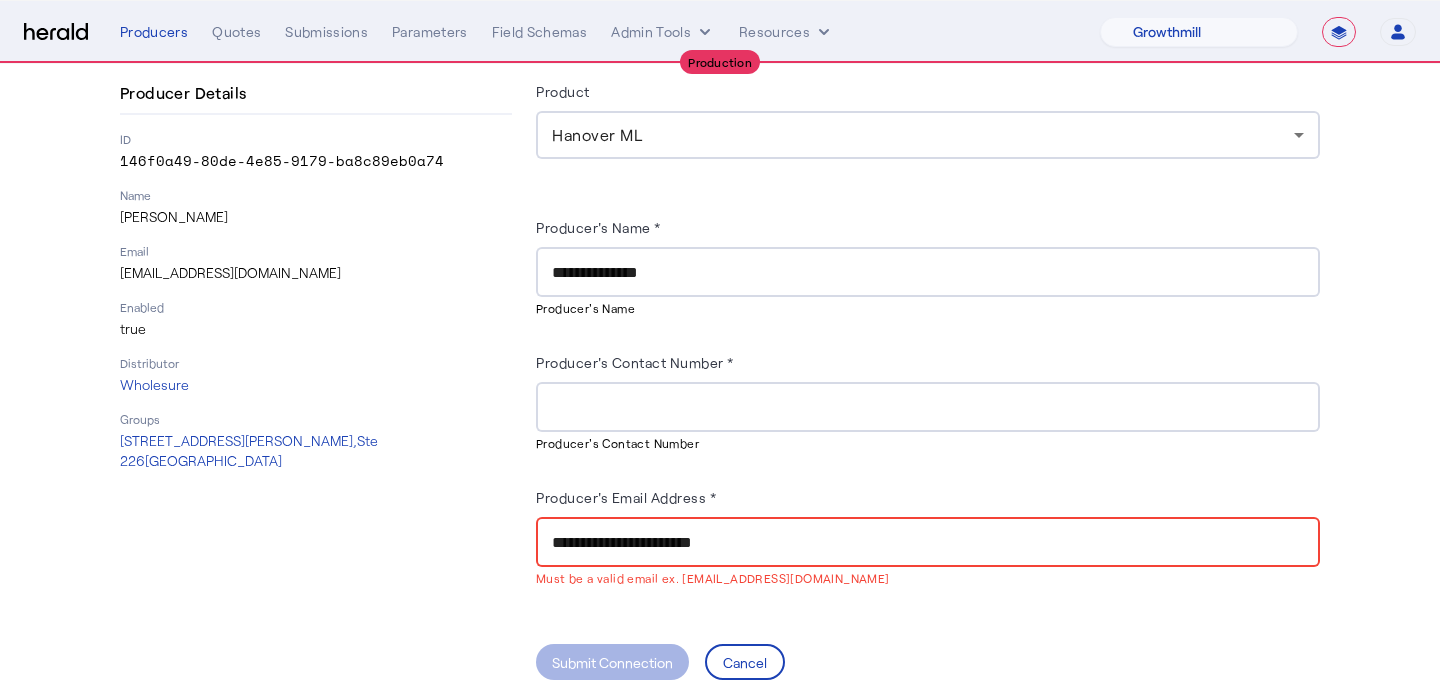 click on "**********" at bounding box center [928, 543] 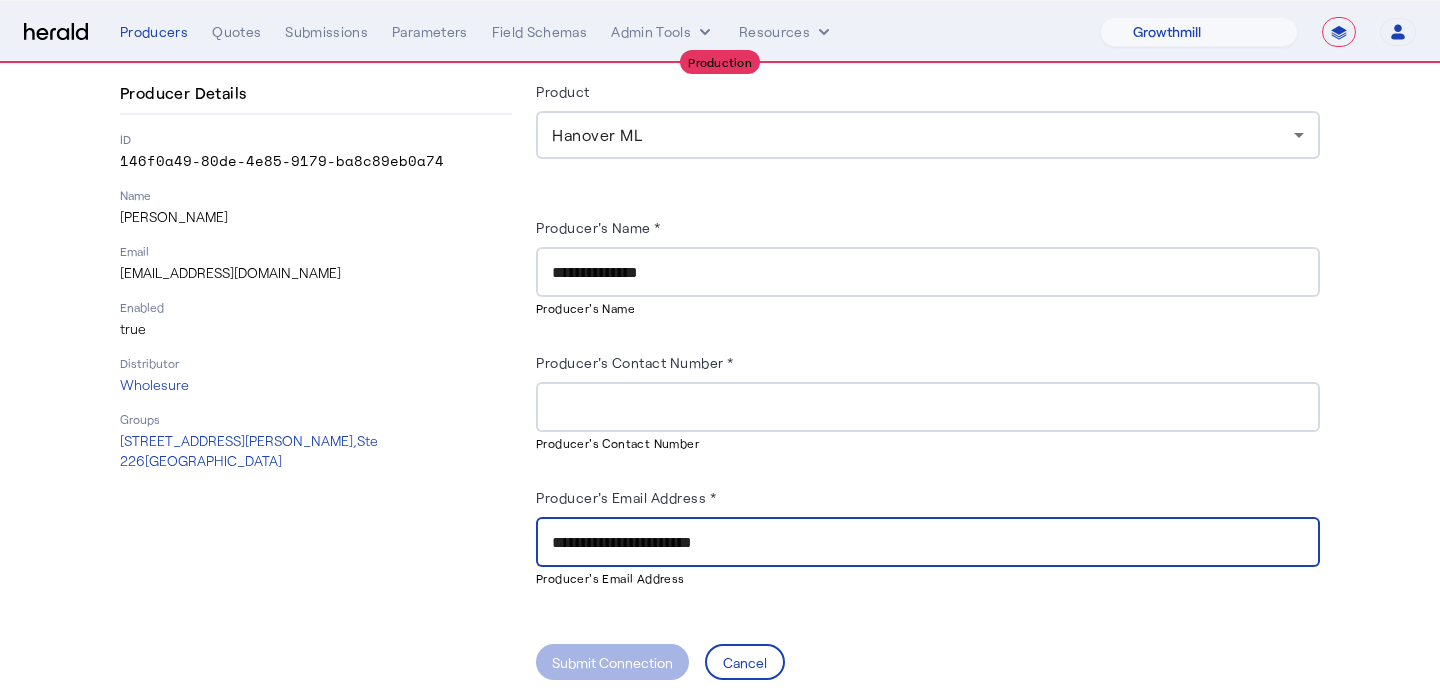 type on "**********" 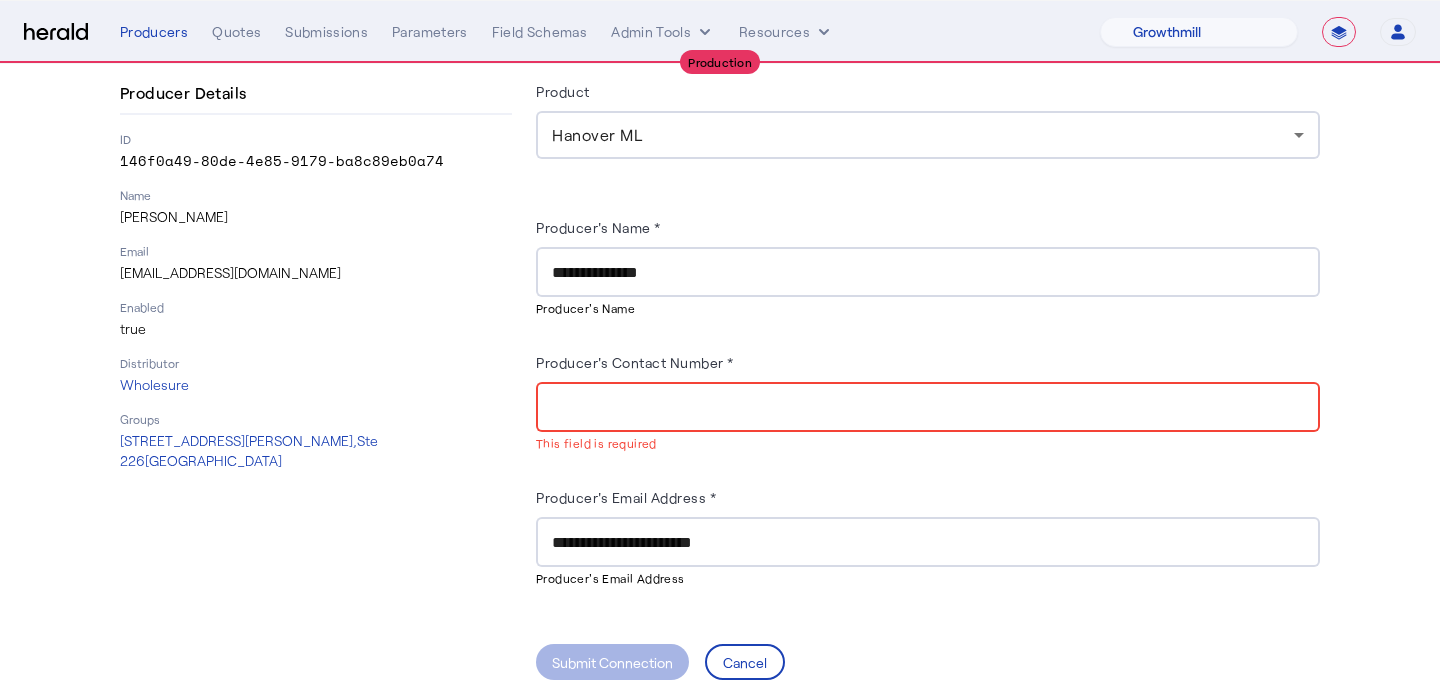 paste on "**********" 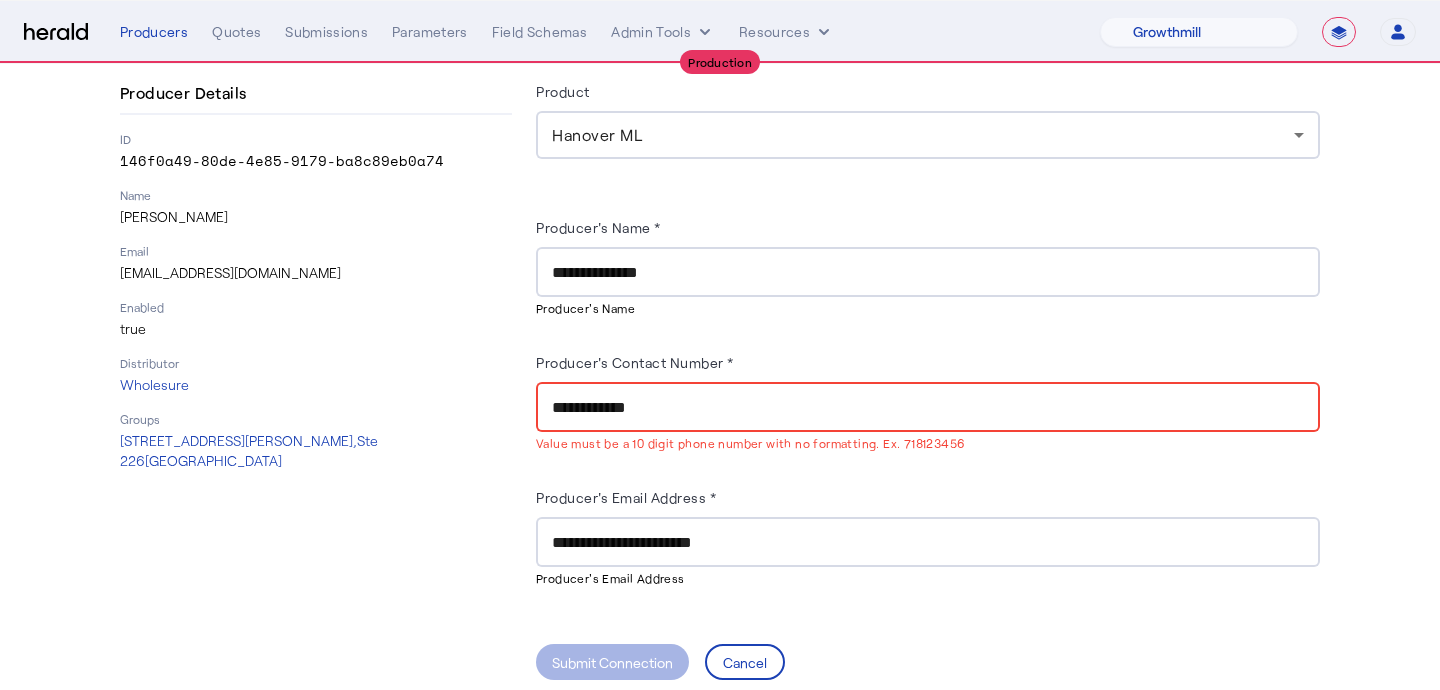 click on "**********" at bounding box center [928, 408] 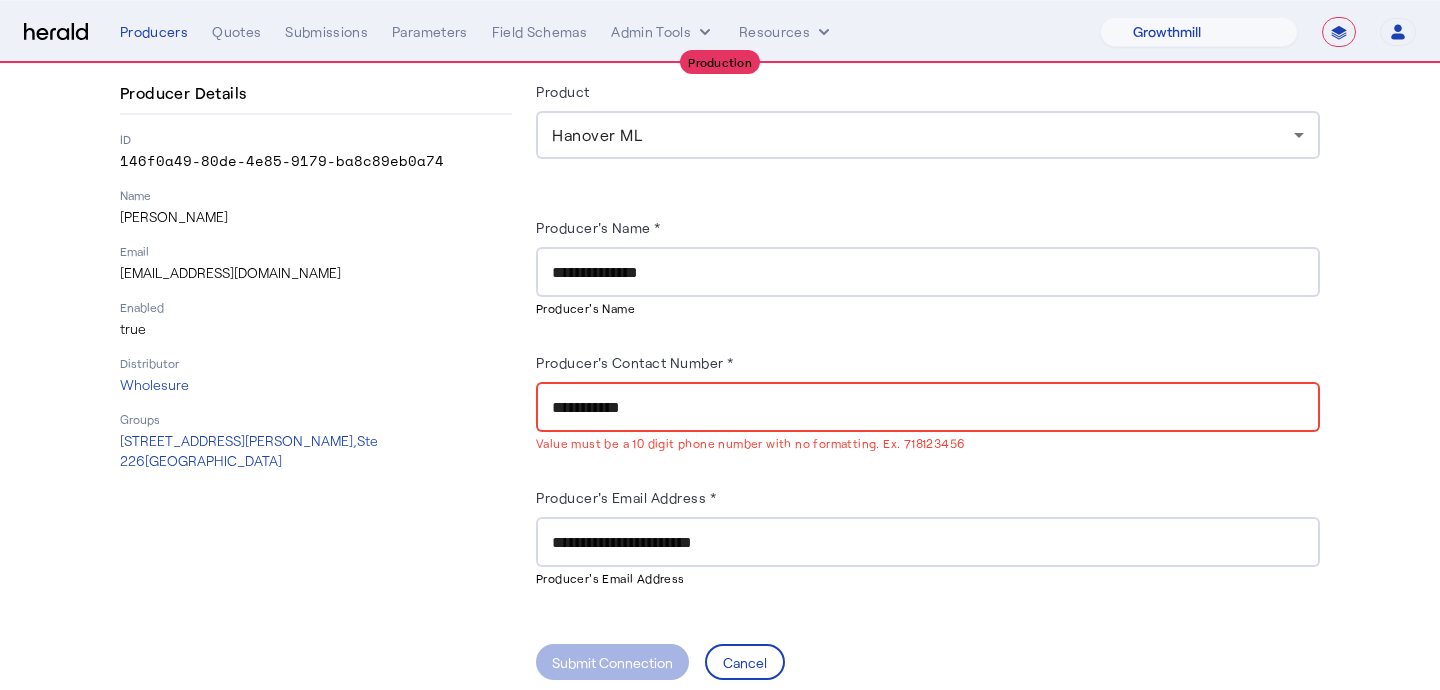 click on "**********" at bounding box center (928, 408) 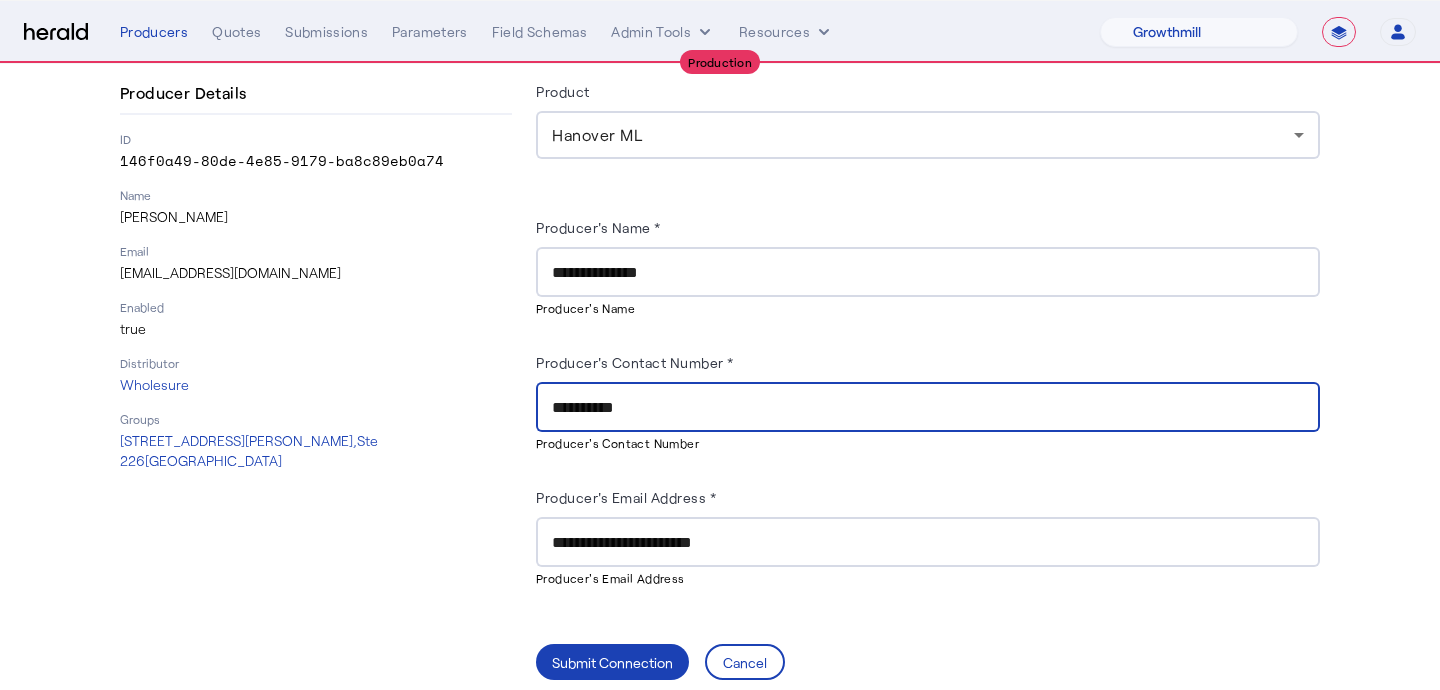 type on "**********" 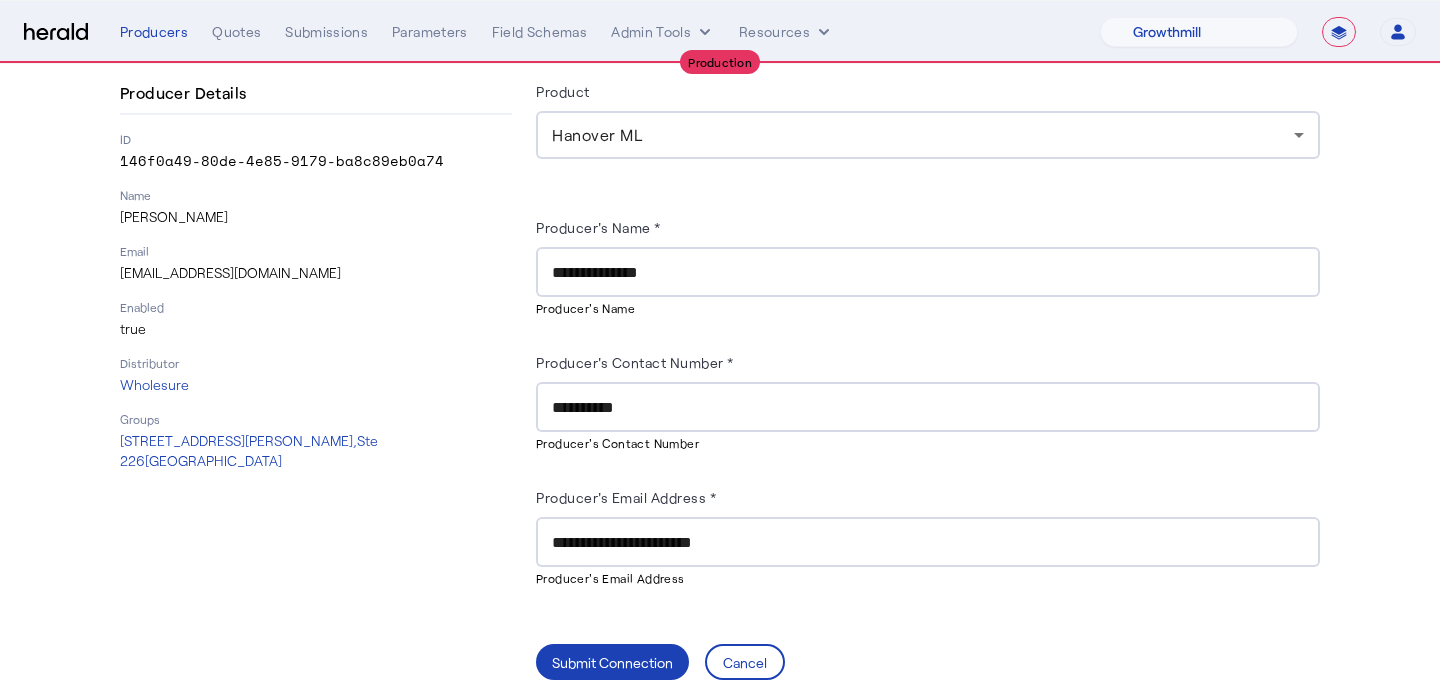 click on "Connection - Producer to Product   Producer Details   ID   146f0a49-80de-4e85-9179-ba8c89eb0a74   Name   [PERSON_NAME]   Email   [EMAIL_ADDRESS][DOMAIN_NAME]   Enabled   true   Distributor   Wholesure   Groups   [STREET_ADDRESS][PERSON_NAME]" 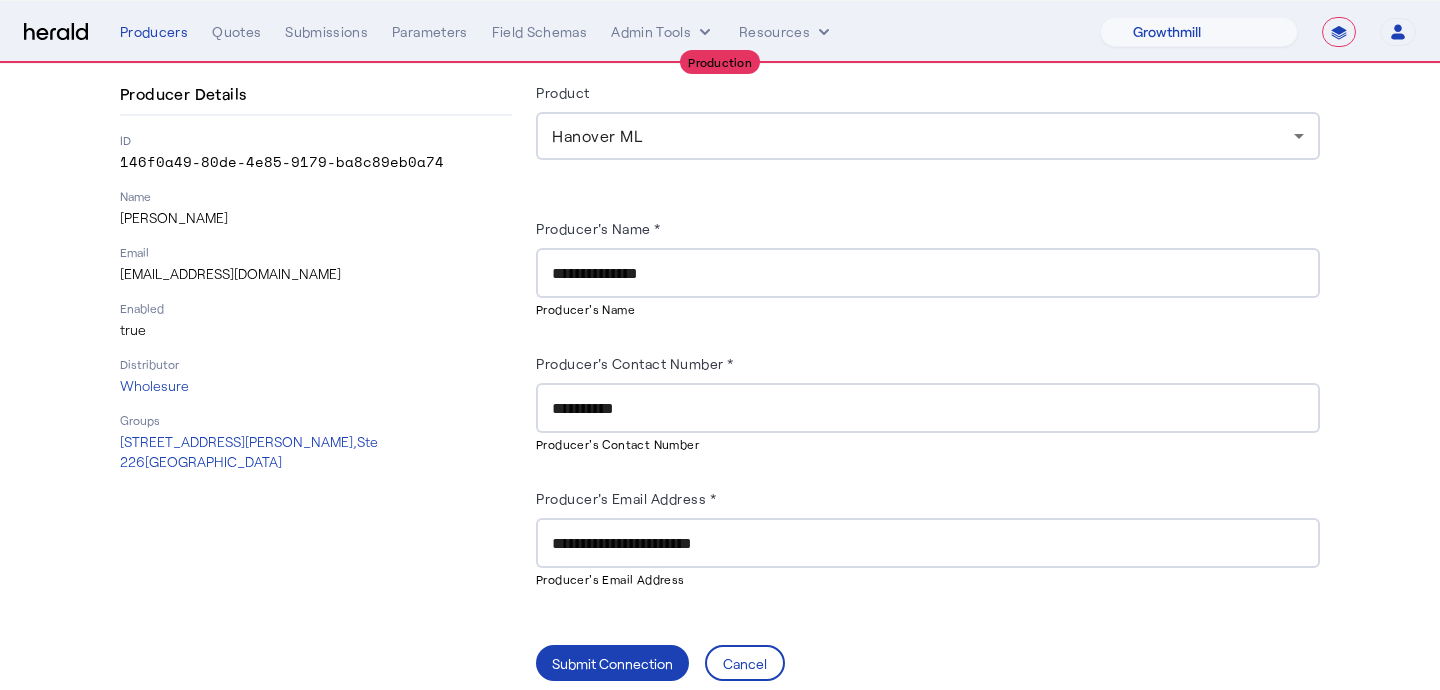 scroll, scrollTop: 183, scrollLeft: 0, axis: vertical 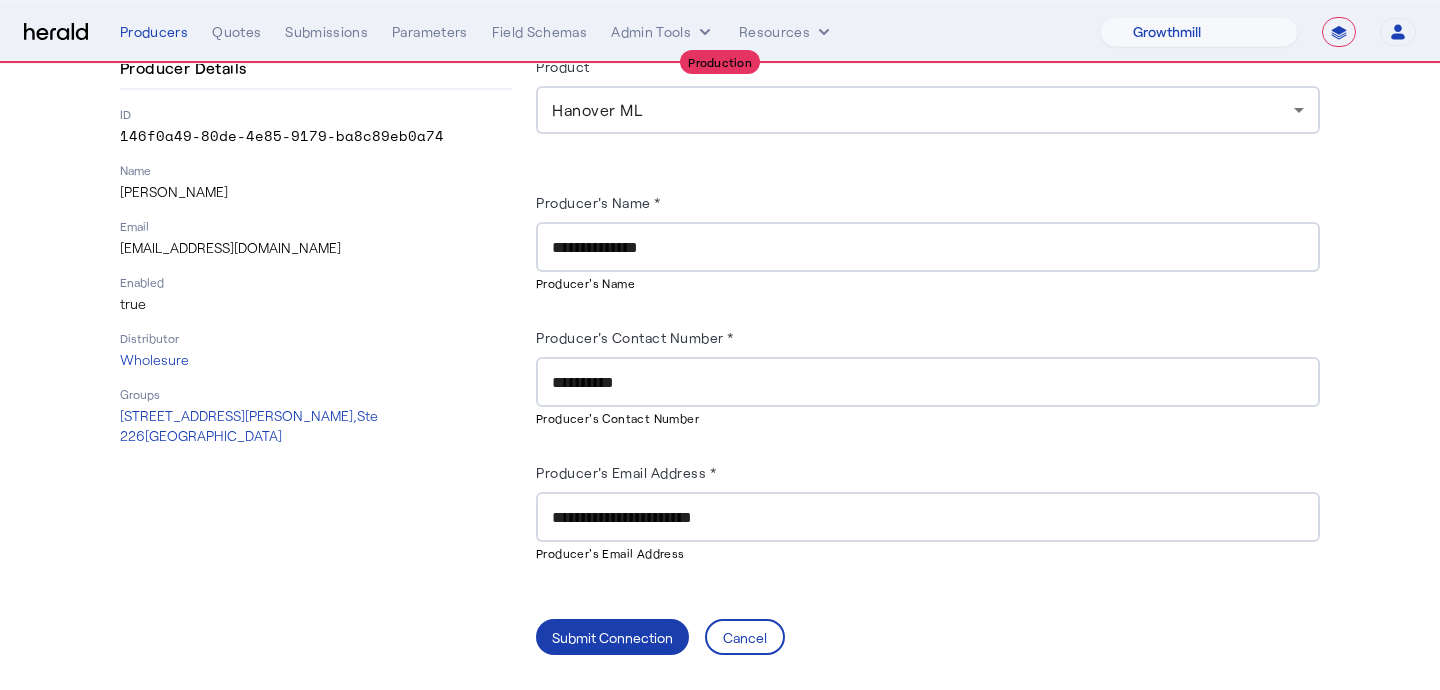 click on "Submit Connection" 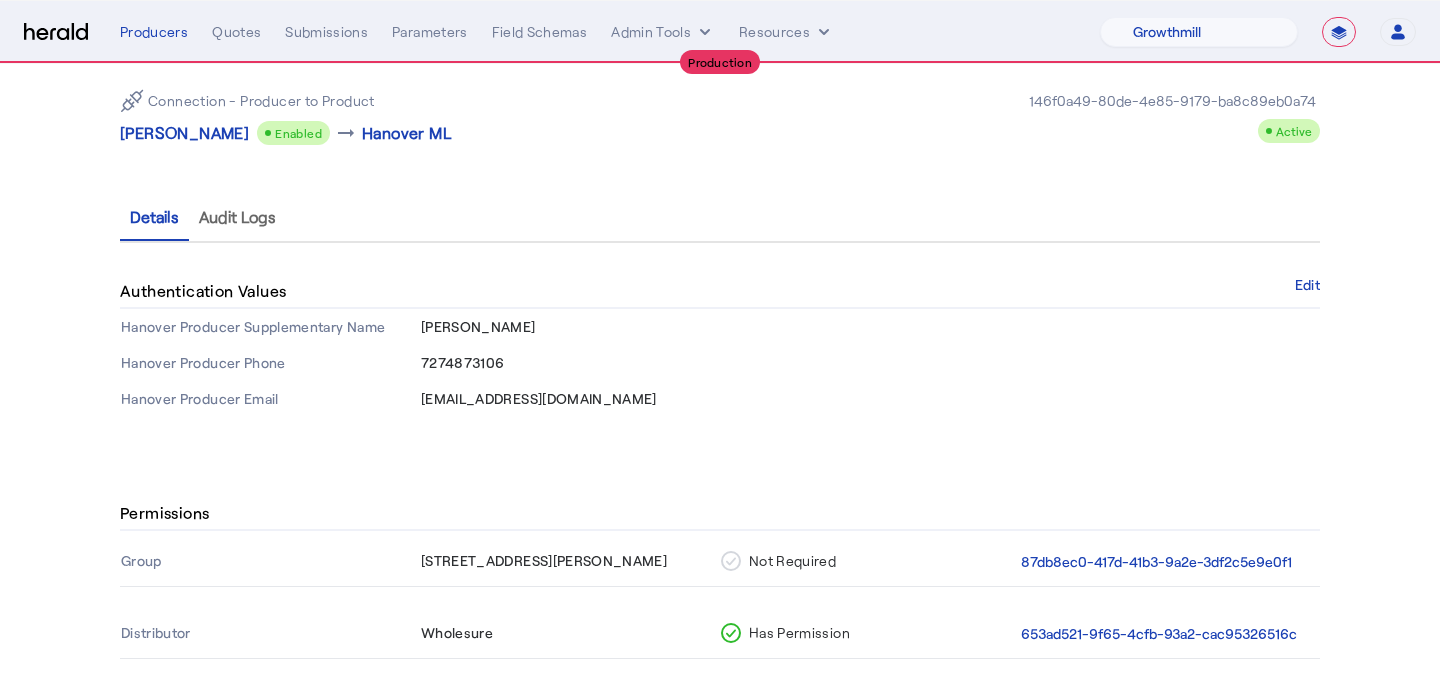 scroll, scrollTop: 0, scrollLeft: 0, axis: both 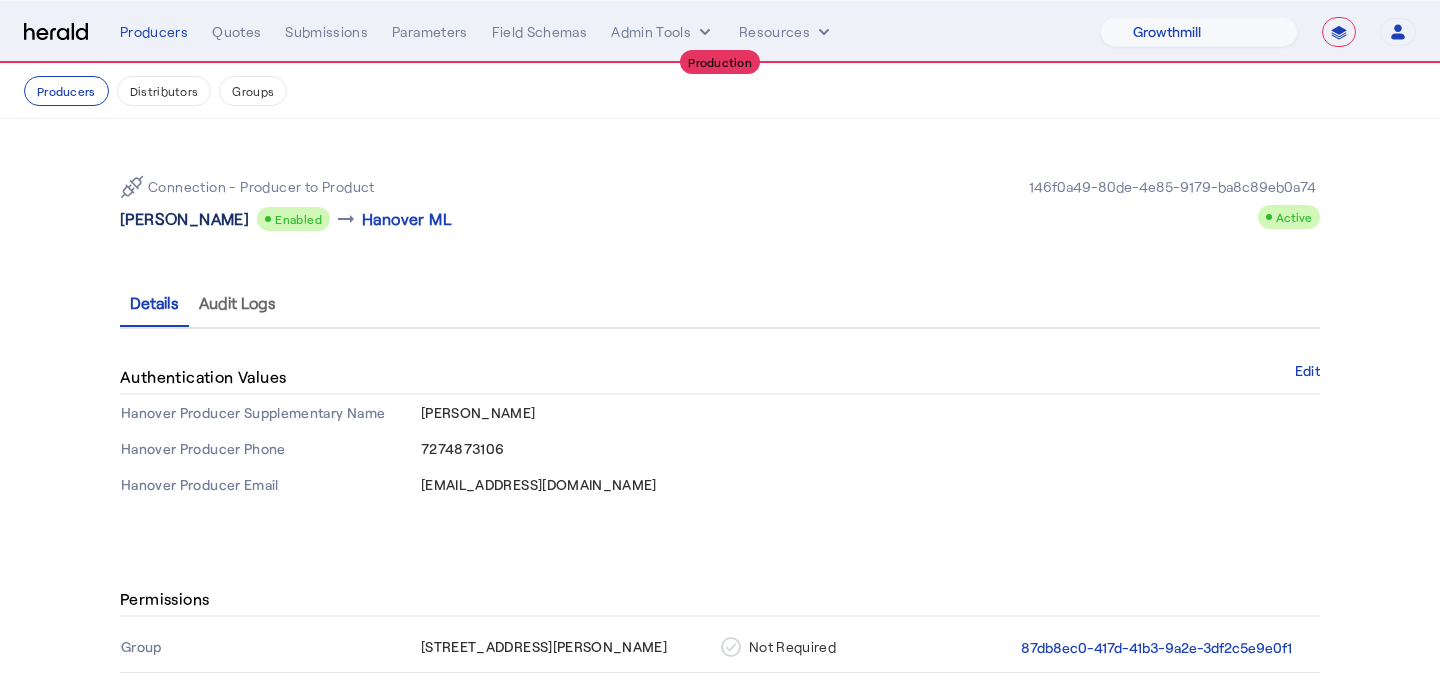 click on "[PERSON_NAME]" 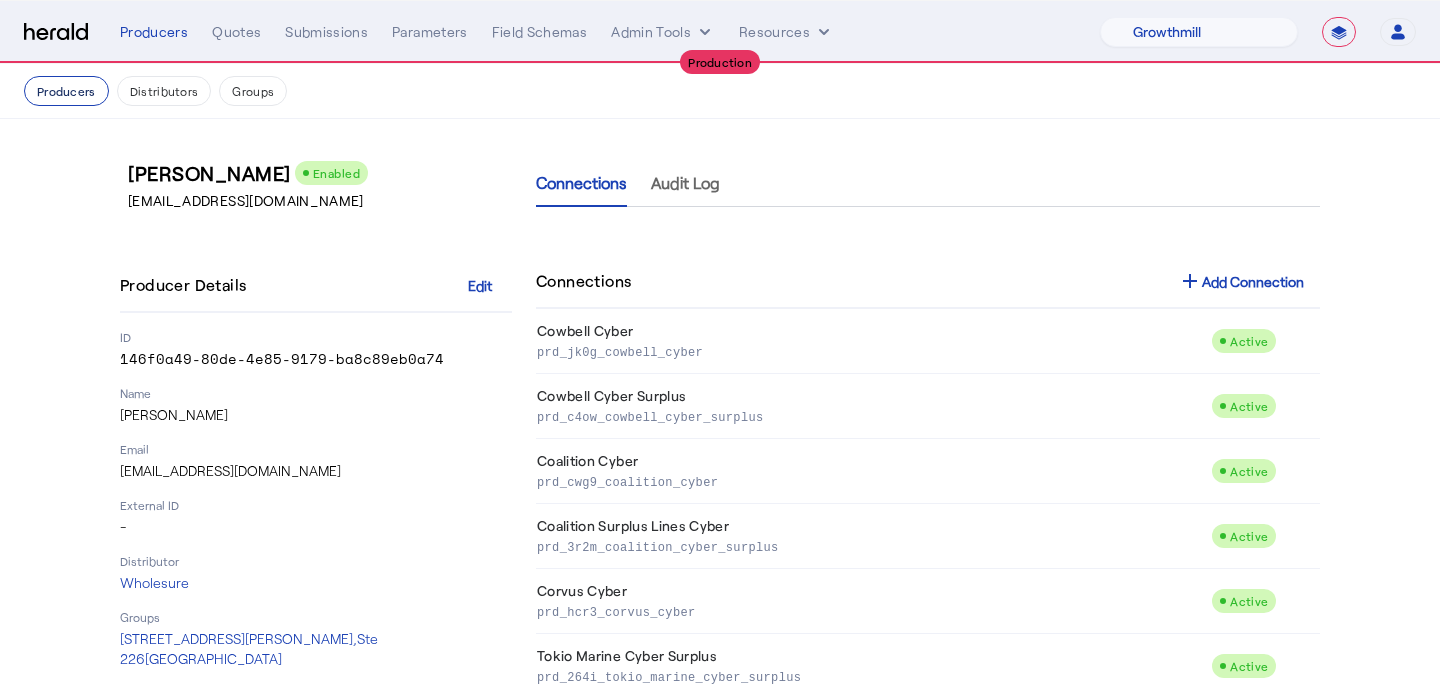 click on "Producers" at bounding box center (66, 91) 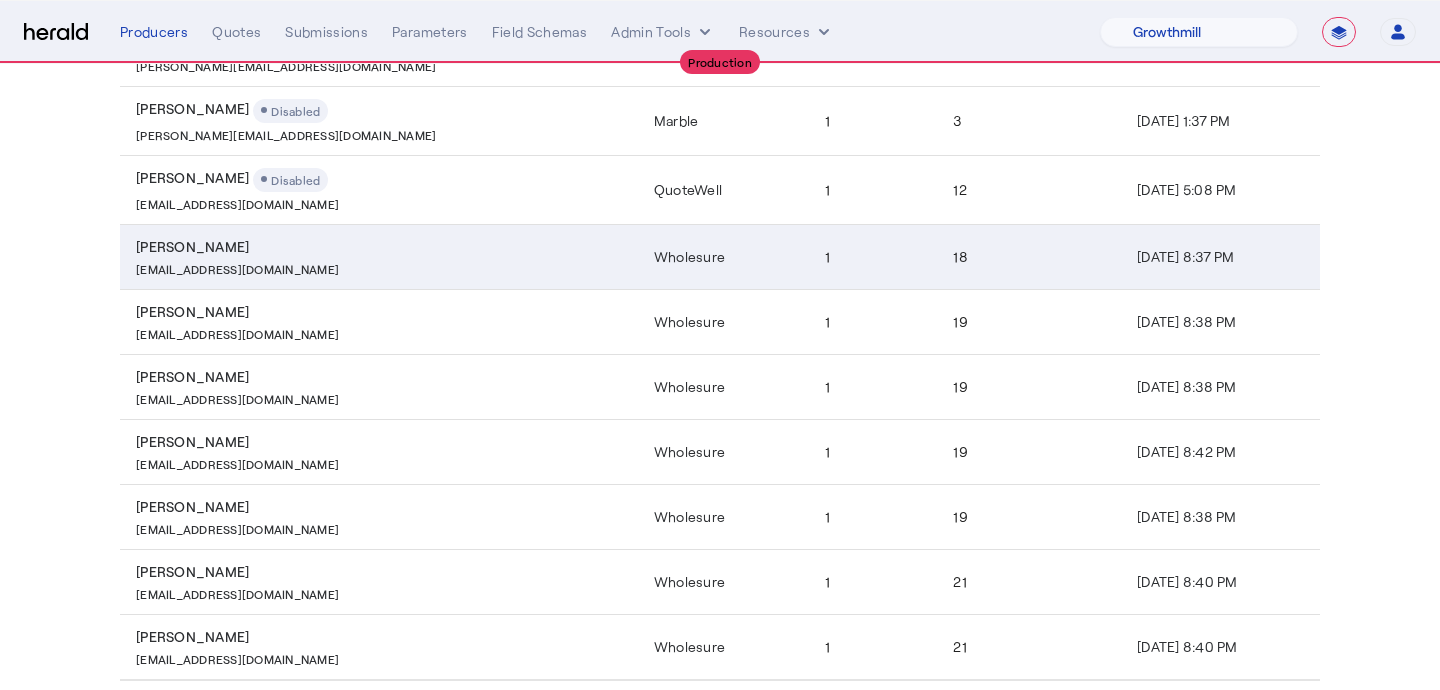 scroll, scrollTop: 406, scrollLeft: 0, axis: vertical 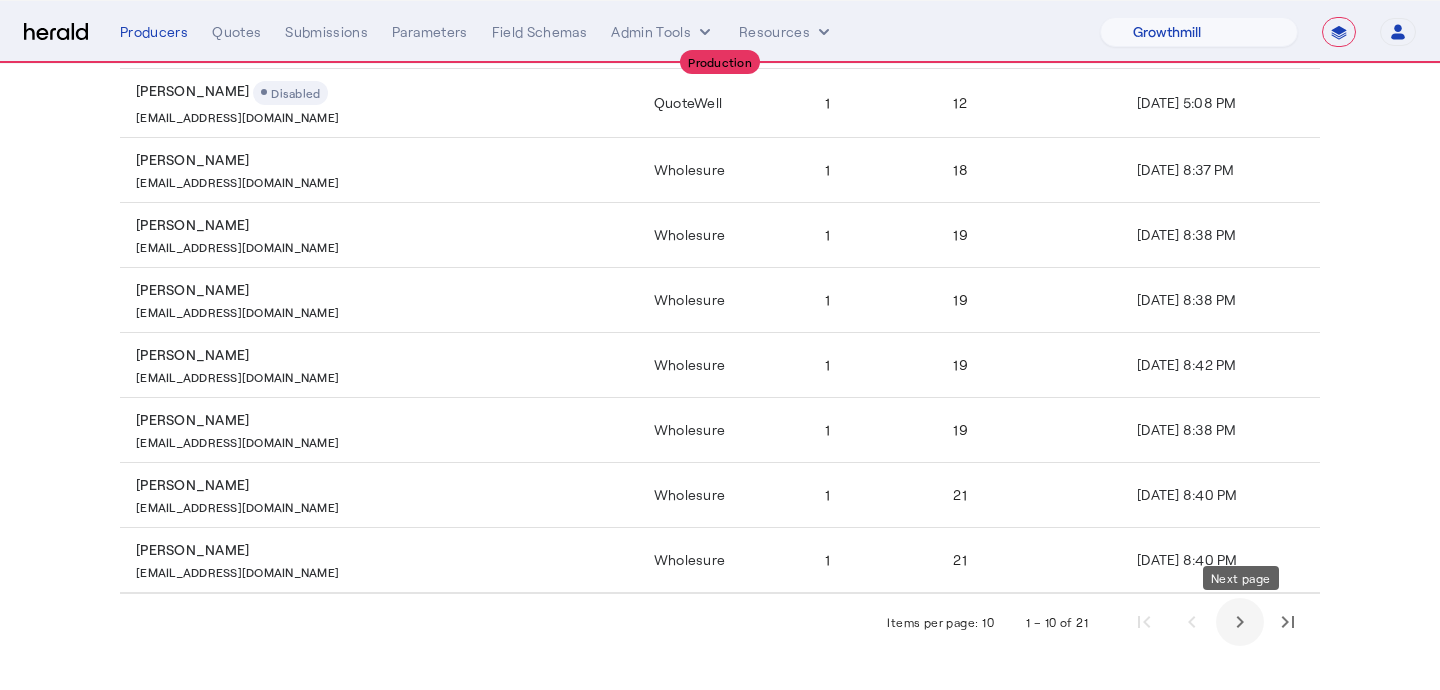 click 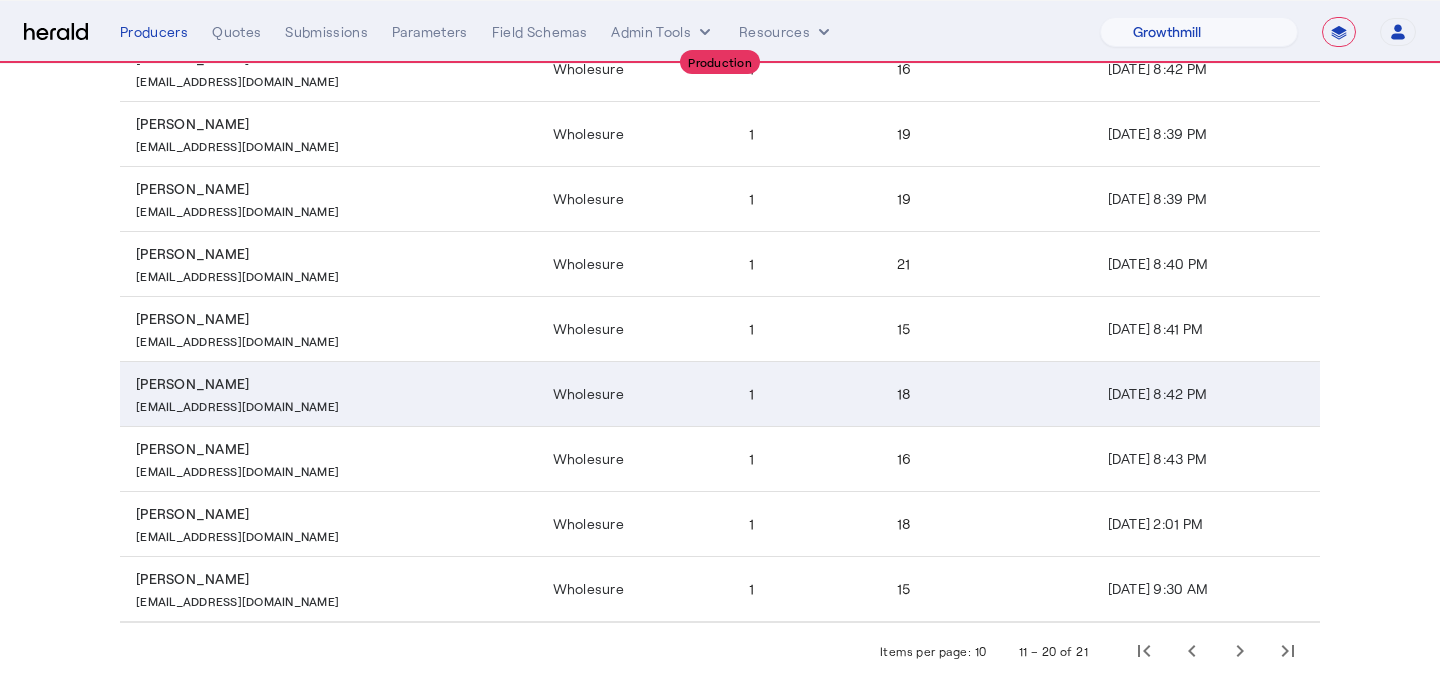 scroll, scrollTop: 373, scrollLeft: 0, axis: vertical 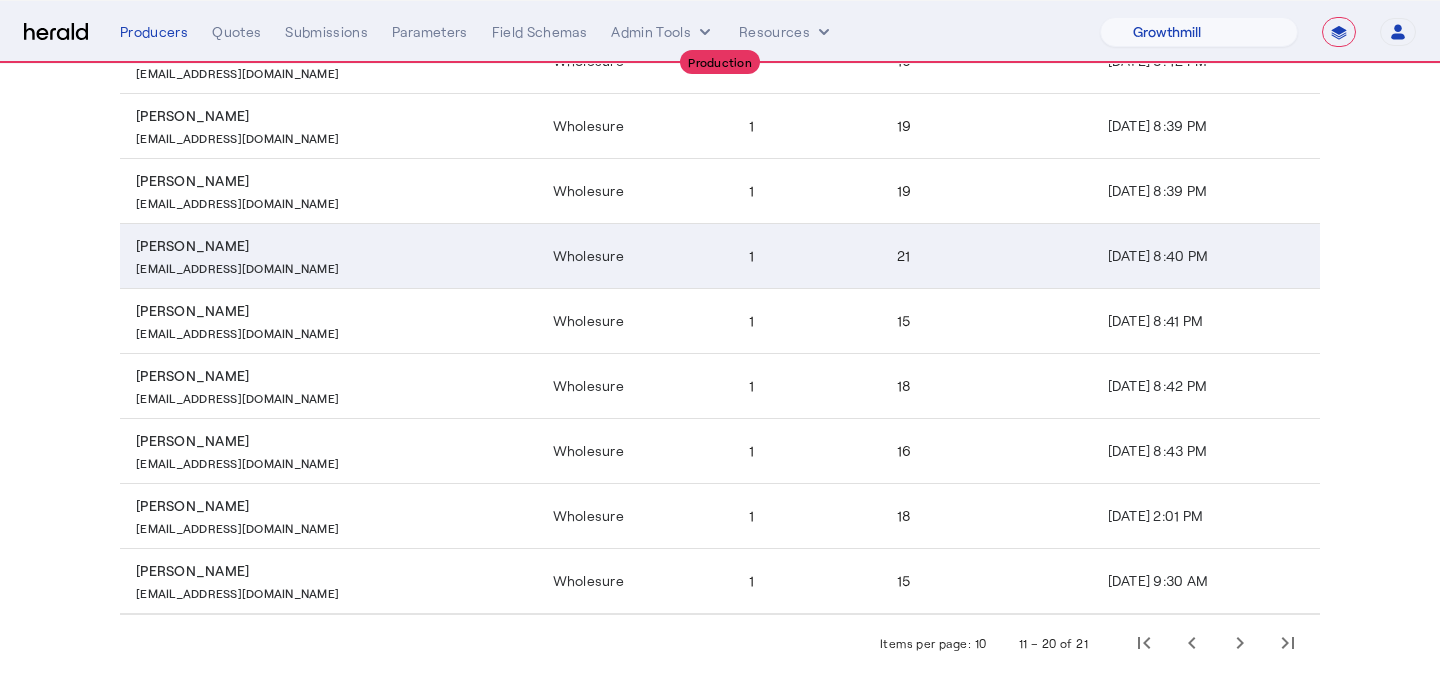 click on "21" 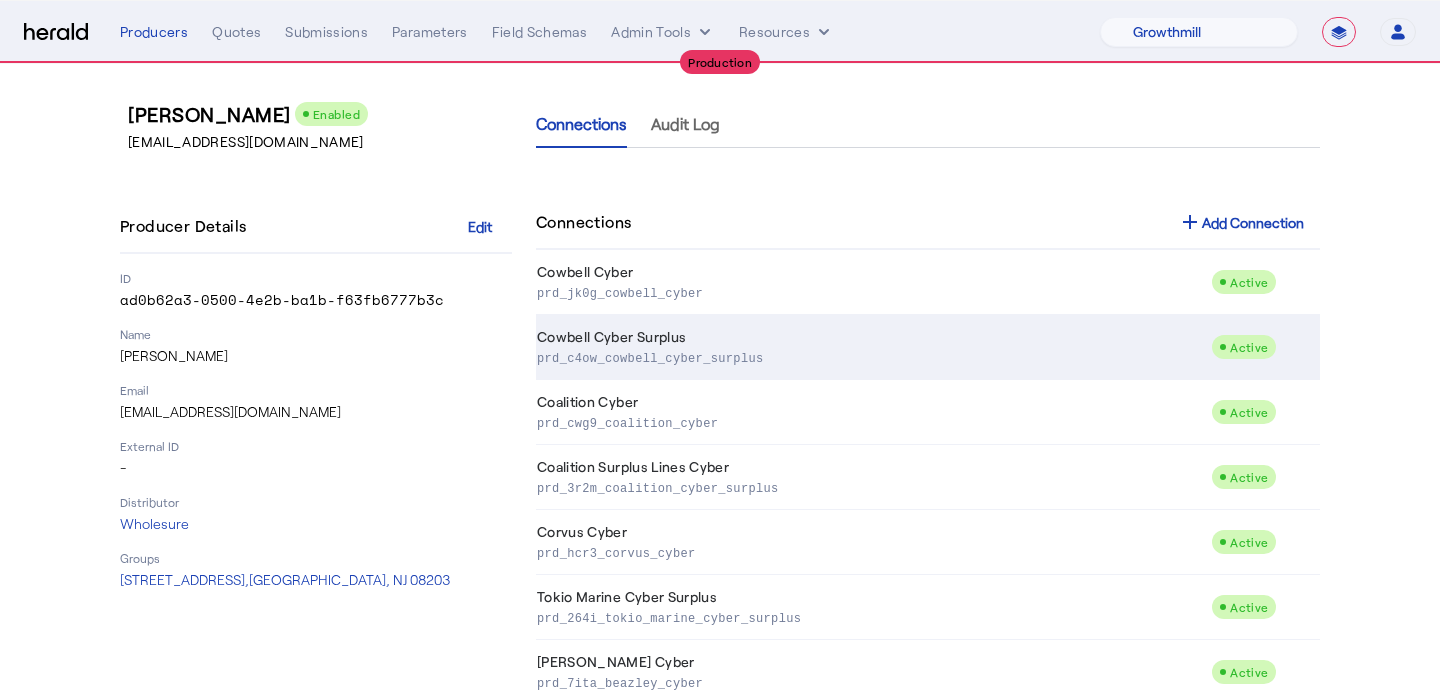 scroll, scrollTop: 0, scrollLeft: 0, axis: both 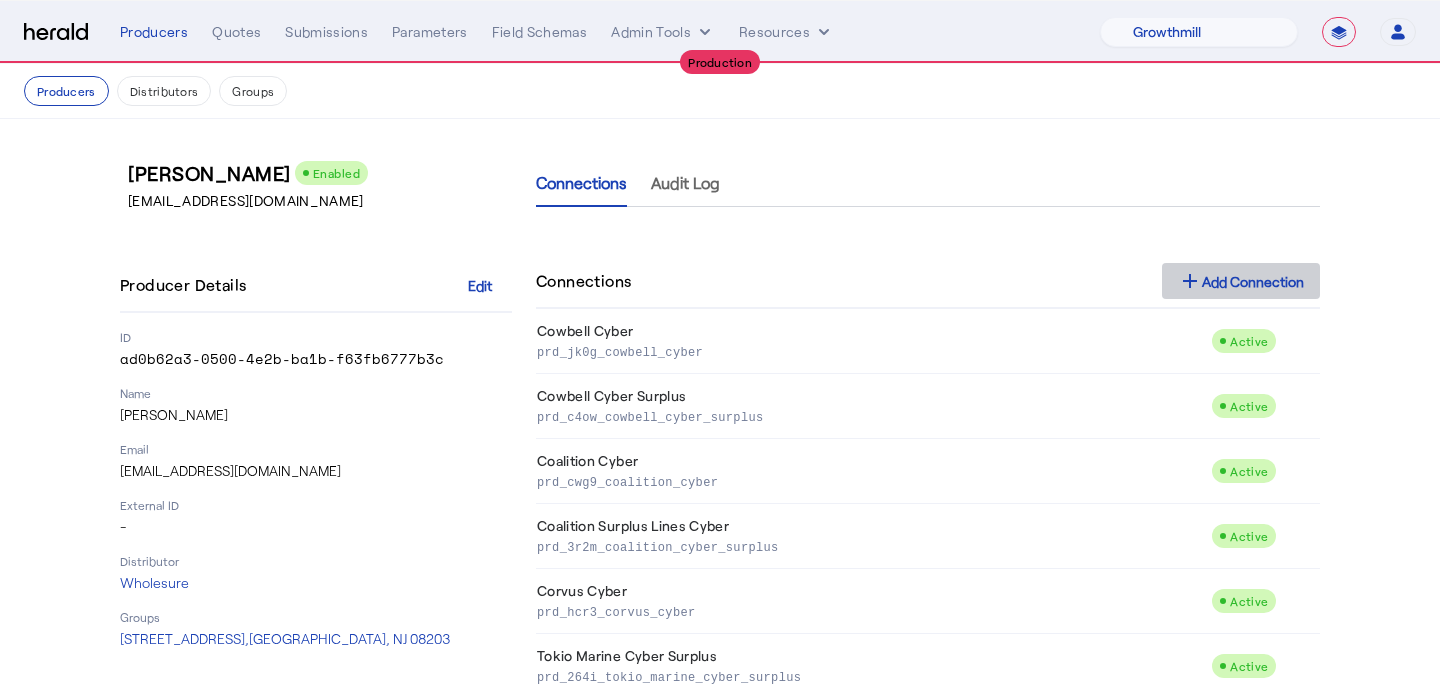 click at bounding box center (1241, 281) 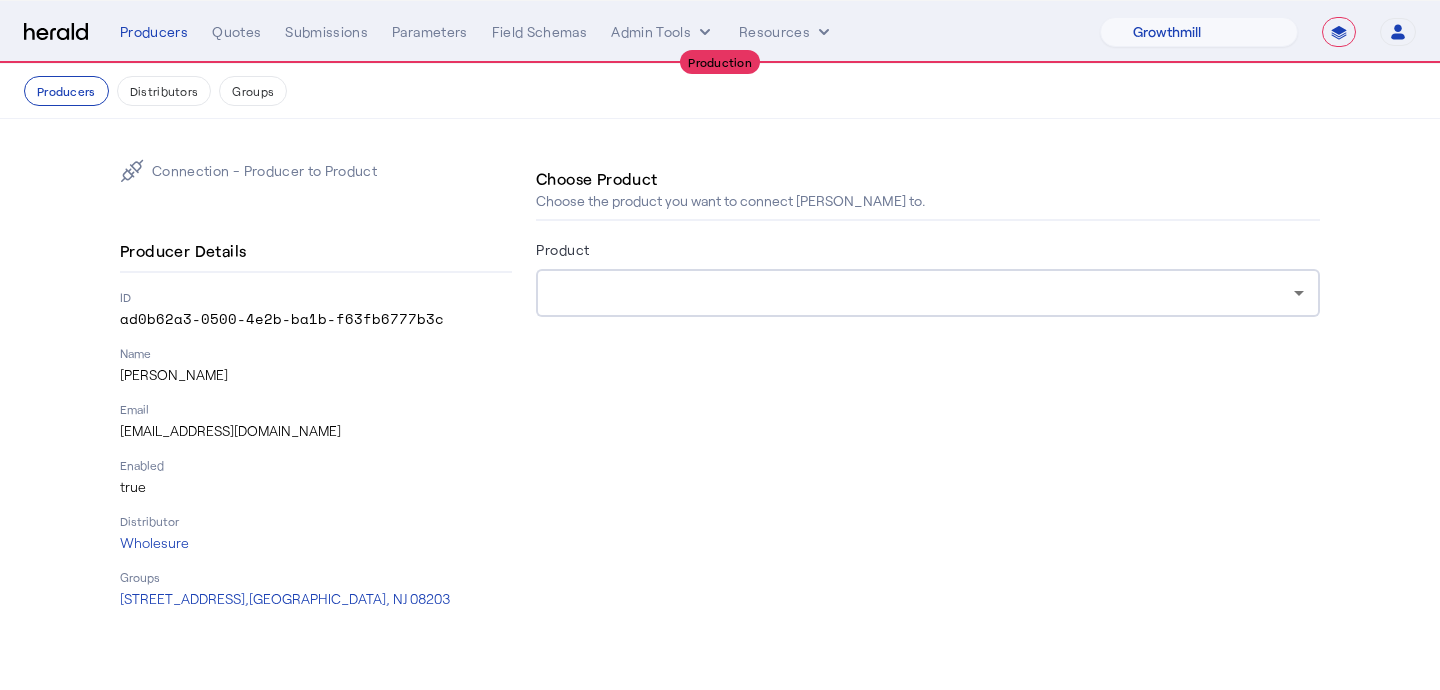 click on "Product" 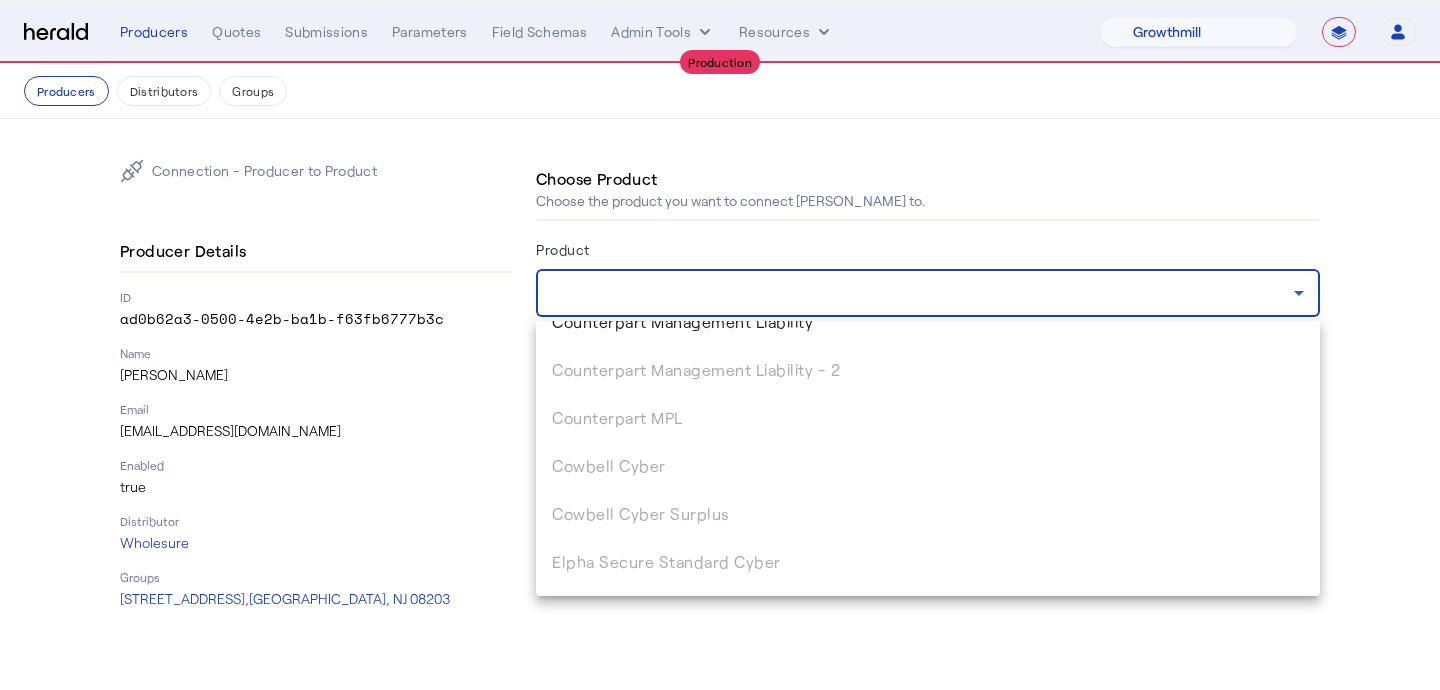 scroll, scrollTop: 1213, scrollLeft: 0, axis: vertical 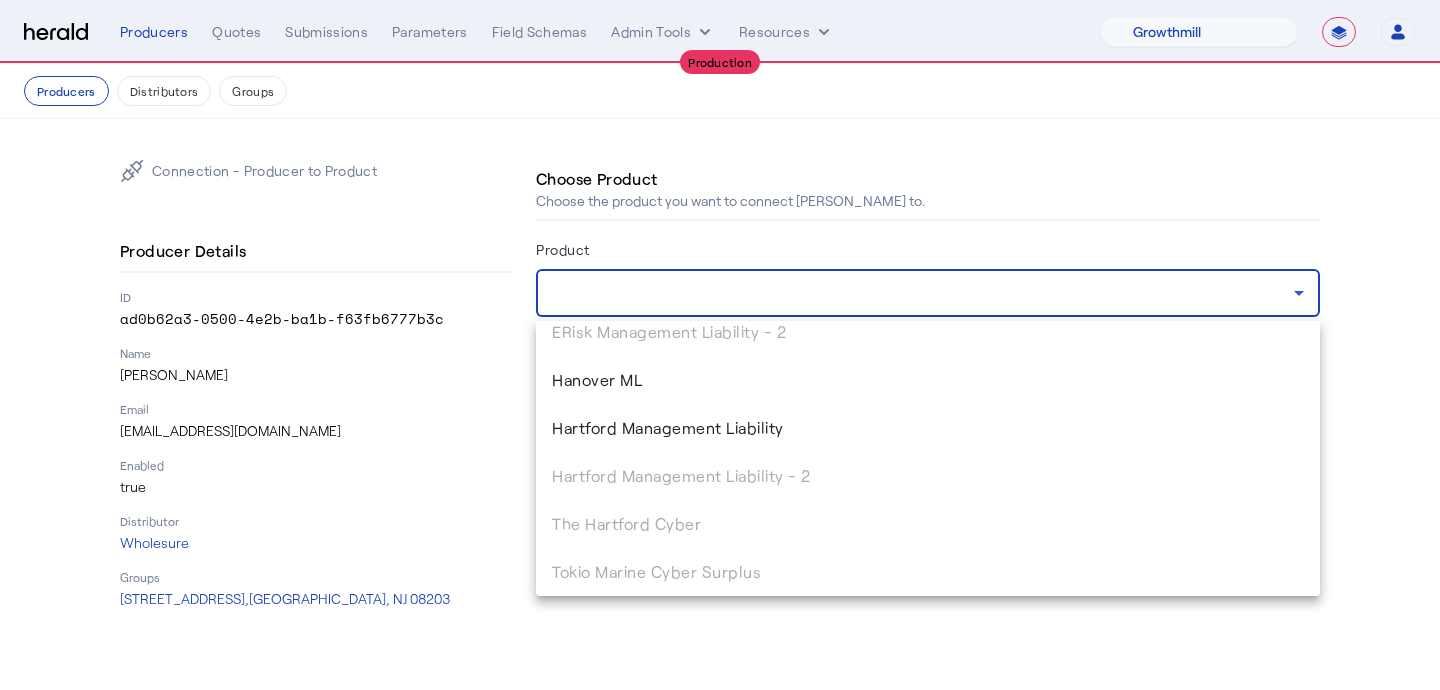 click on "Hanover ML" at bounding box center [928, 380] 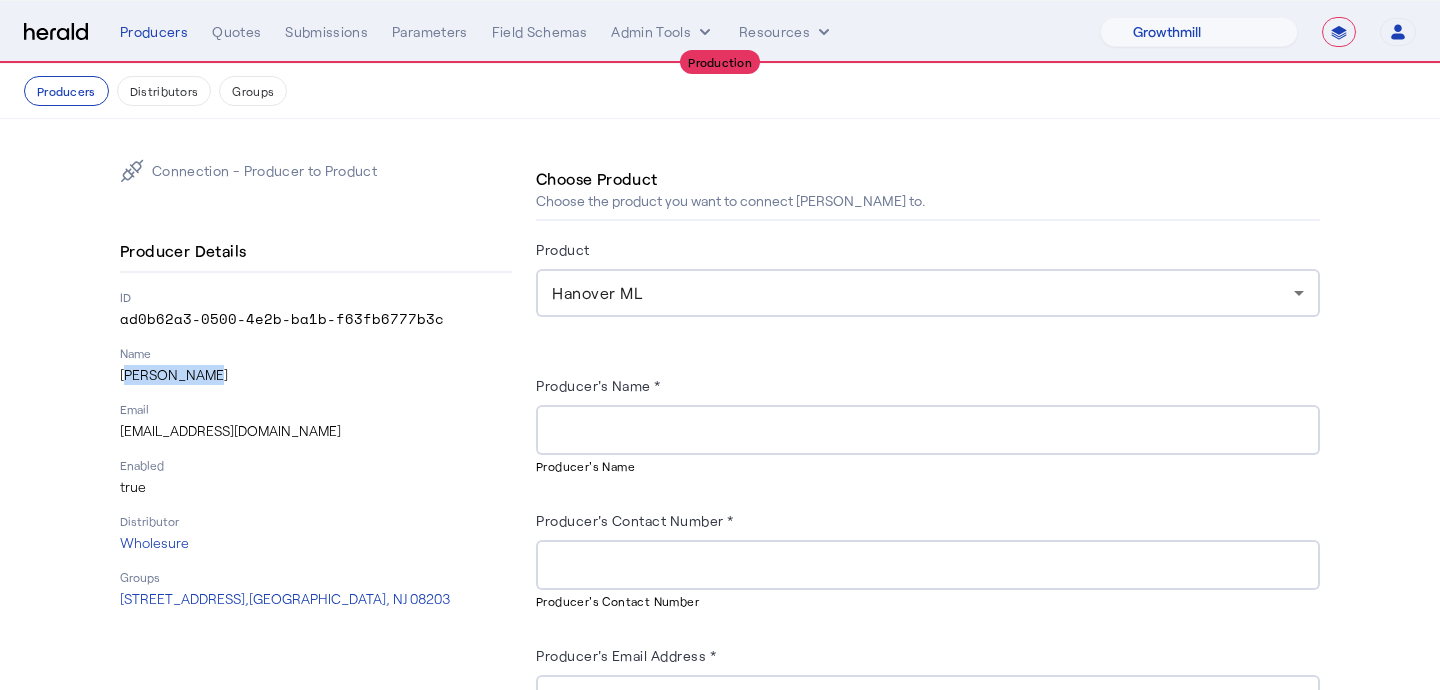 drag, startPoint x: 196, startPoint y: 371, endPoint x: 121, endPoint y: 370, distance: 75.00667 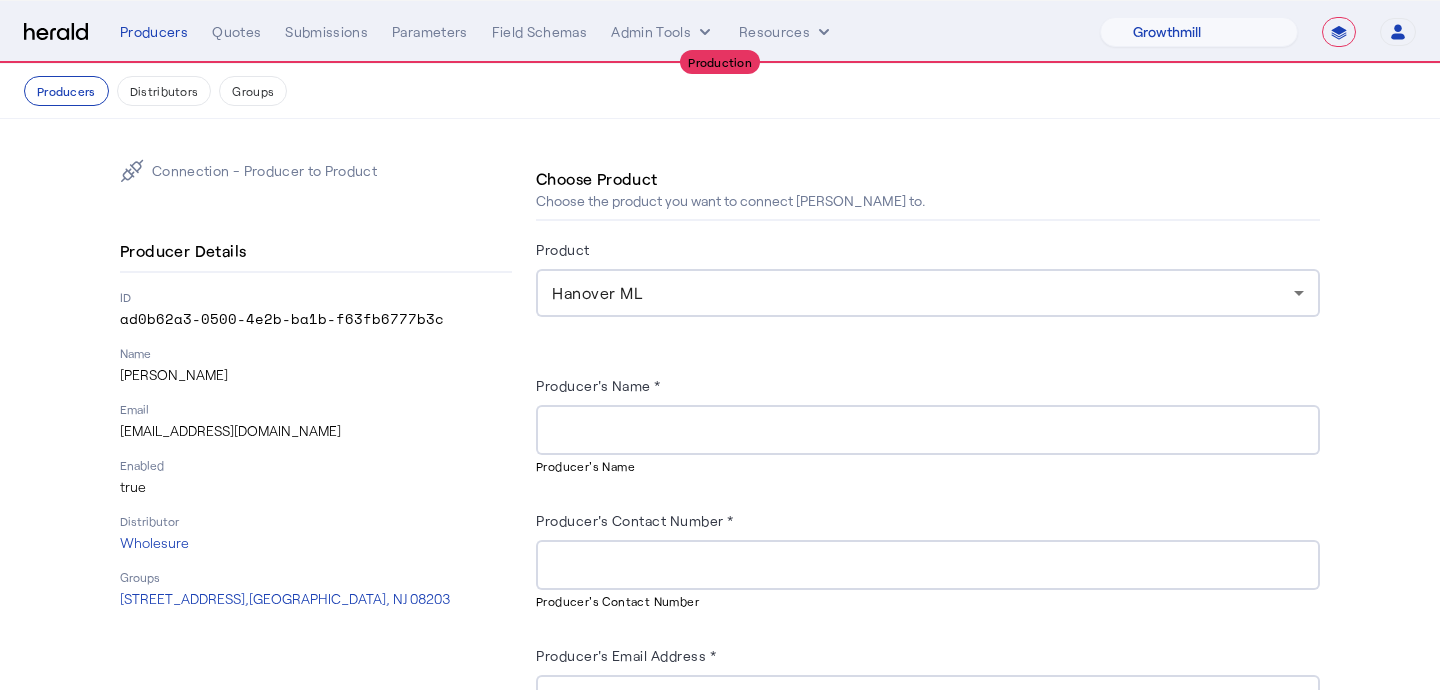 click 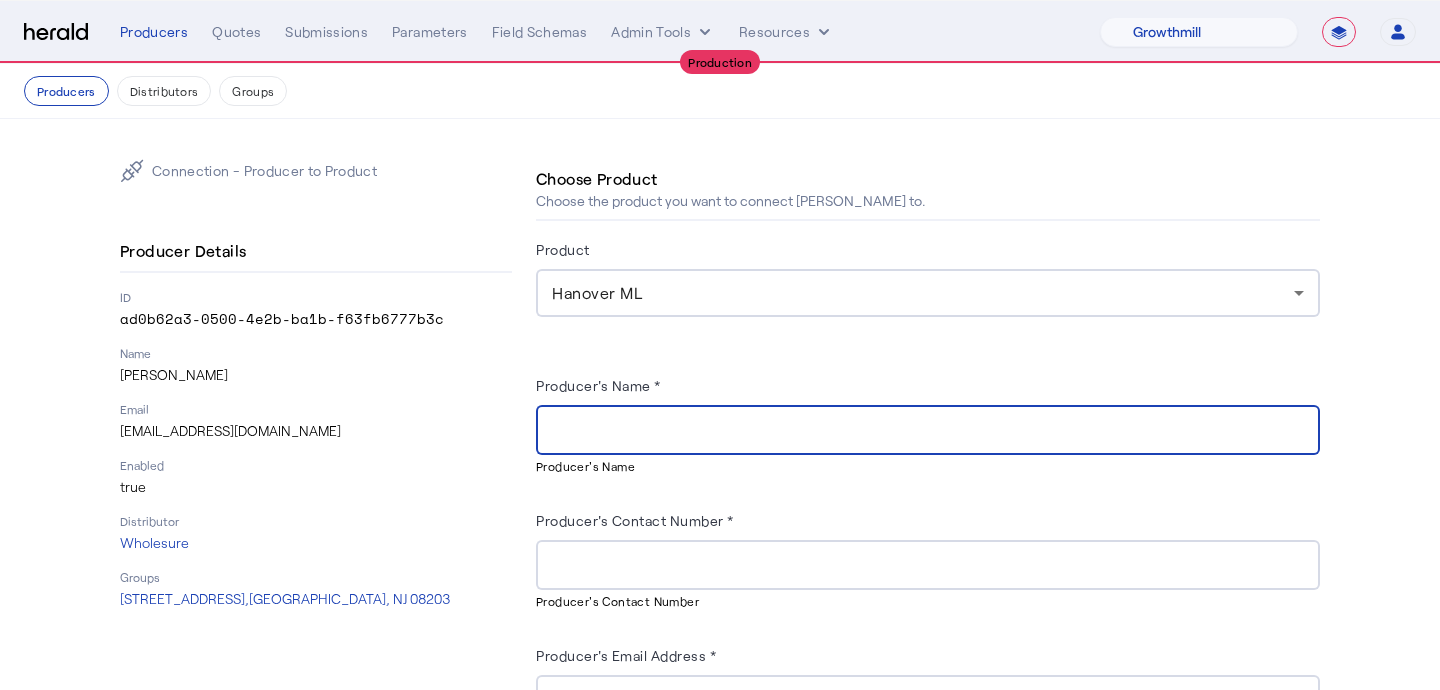 paste on "**********" 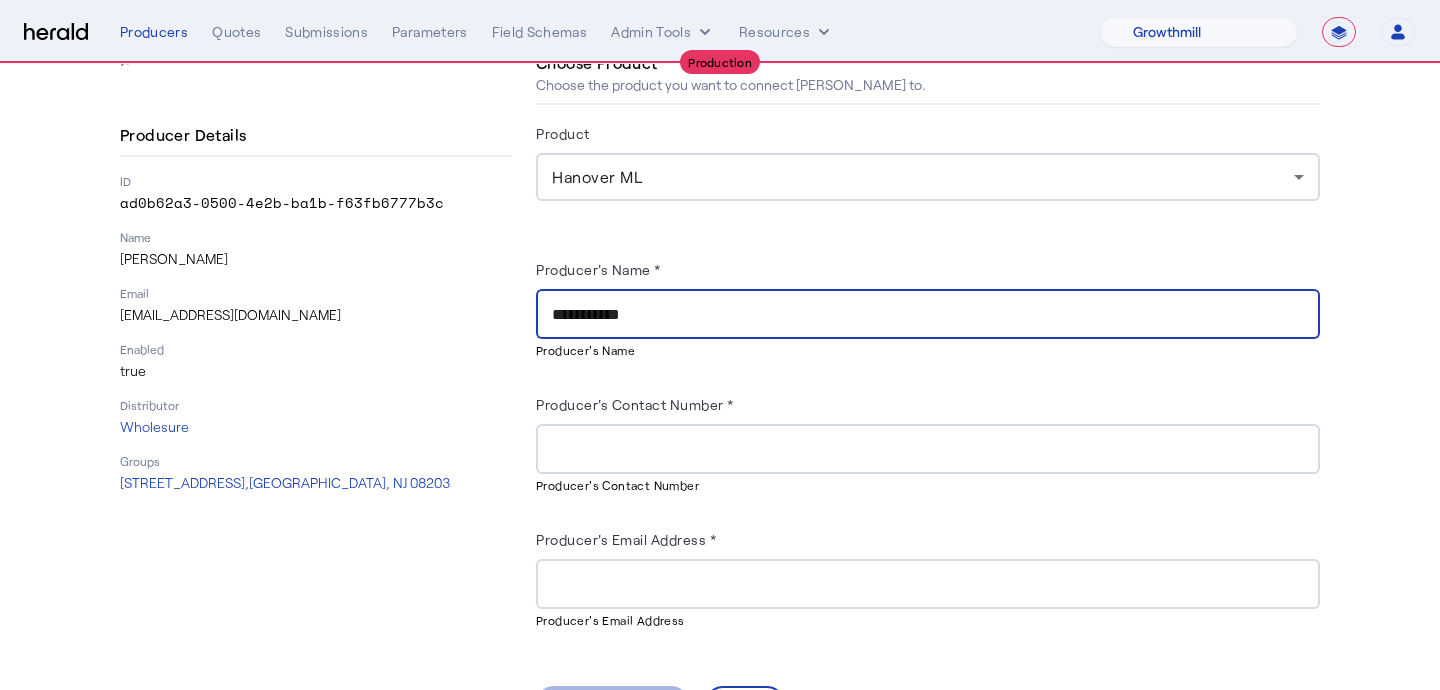 scroll, scrollTop: 117, scrollLeft: 0, axis: vertical 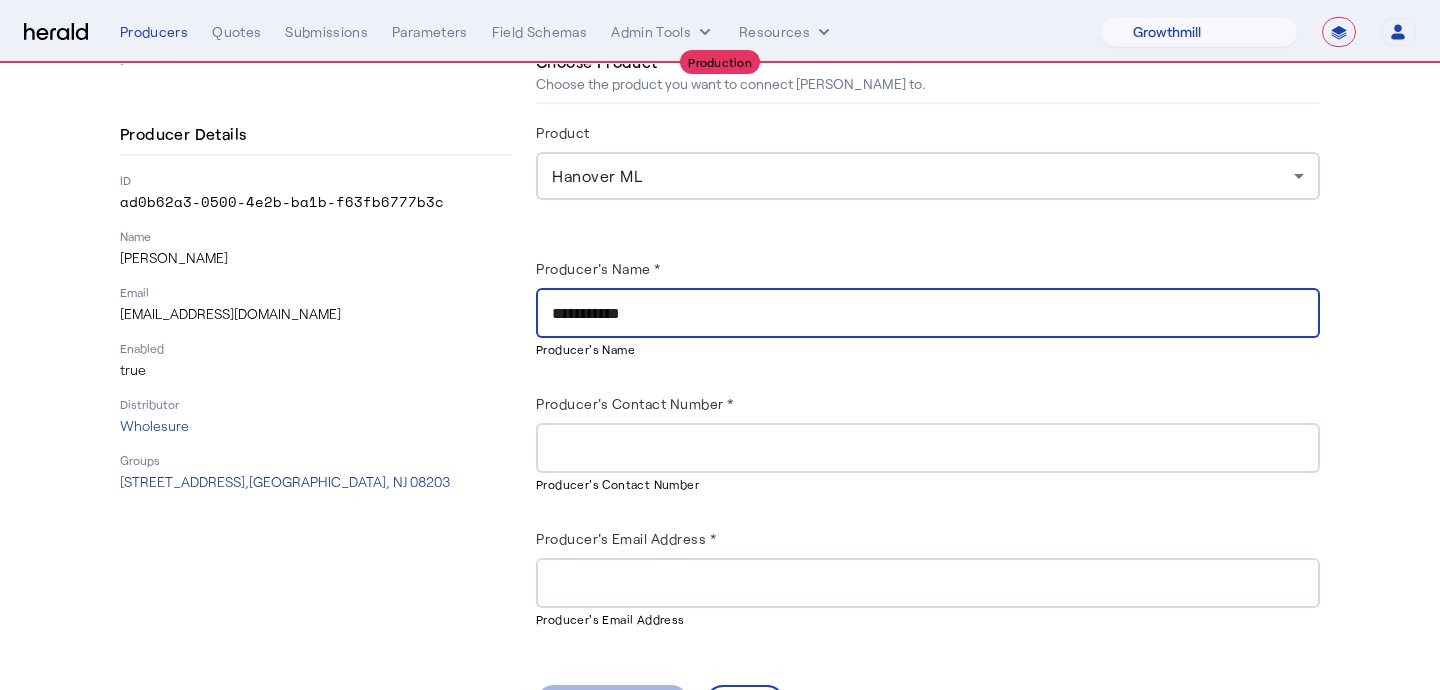 type on "**********" 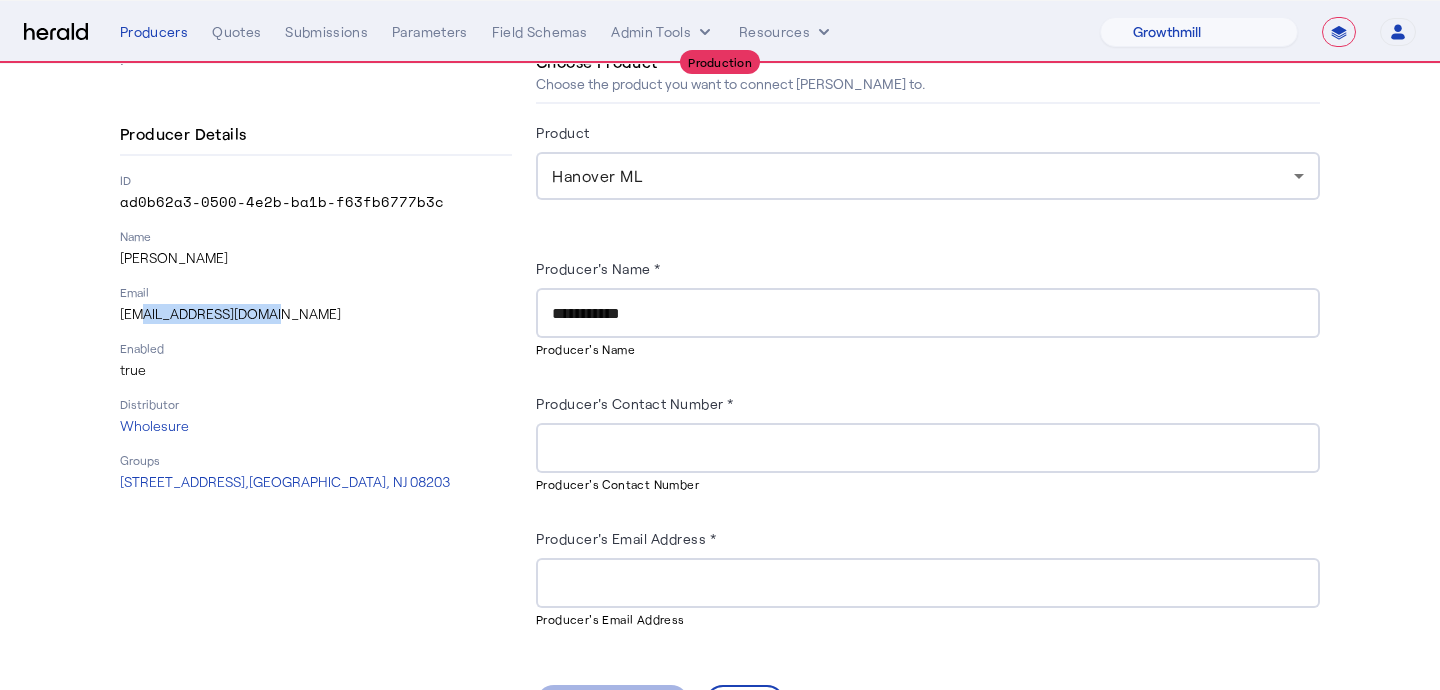 drag, startPoint x: 289, startPoint y: 313, endPoint x: 136, endPoint y: 321, distance: 153.20901 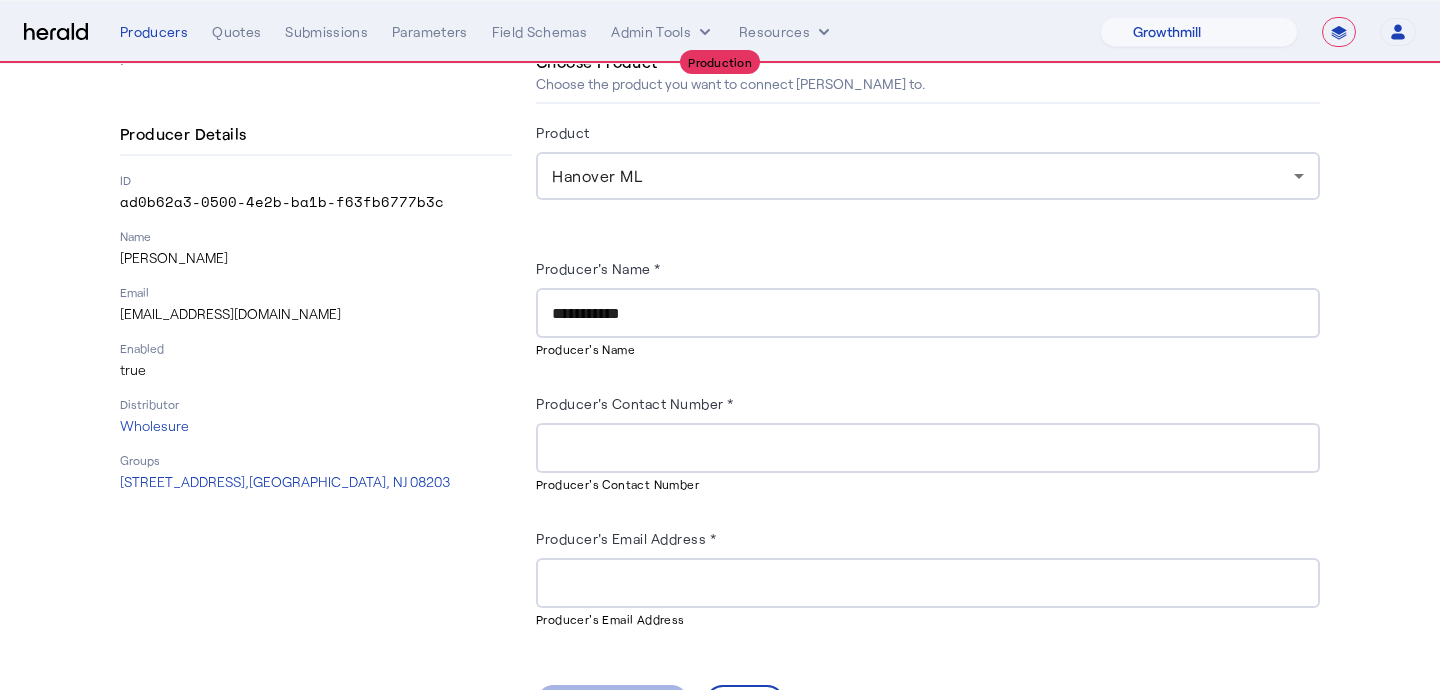 click 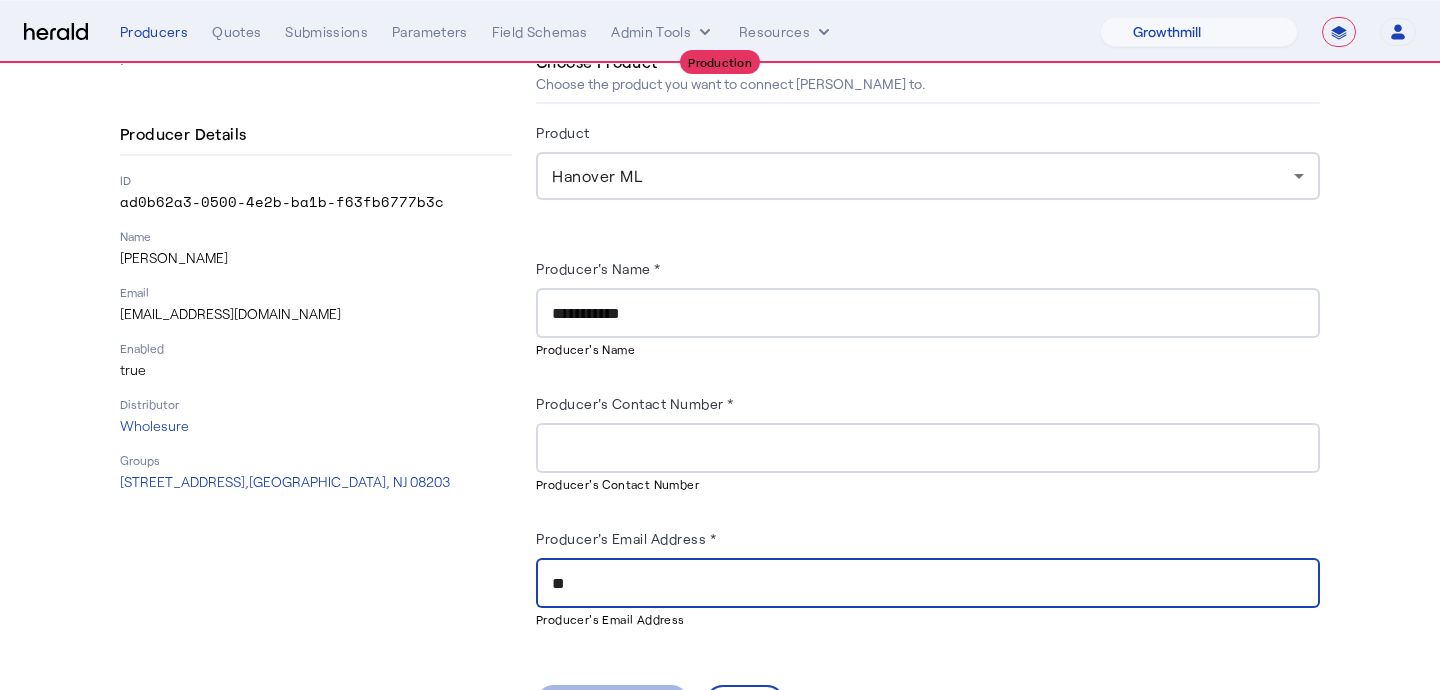 paste on "**********" 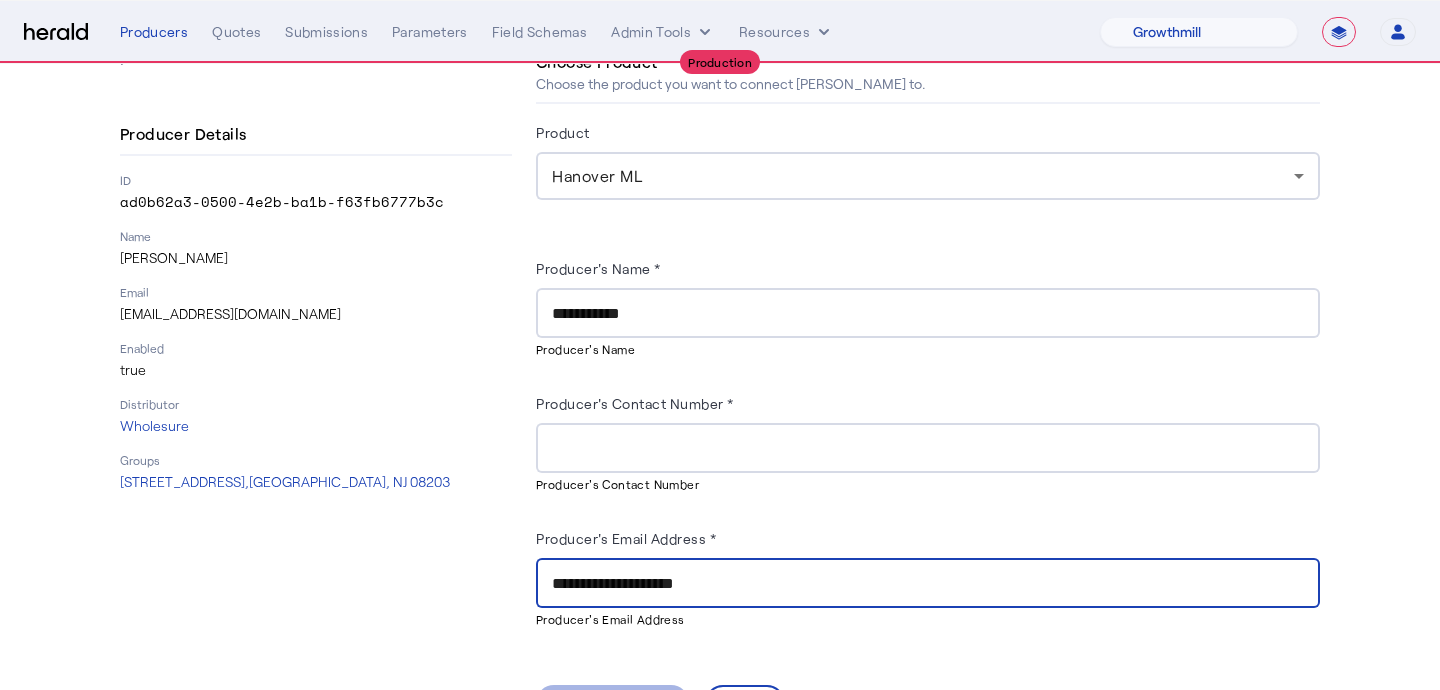 type on "**********" 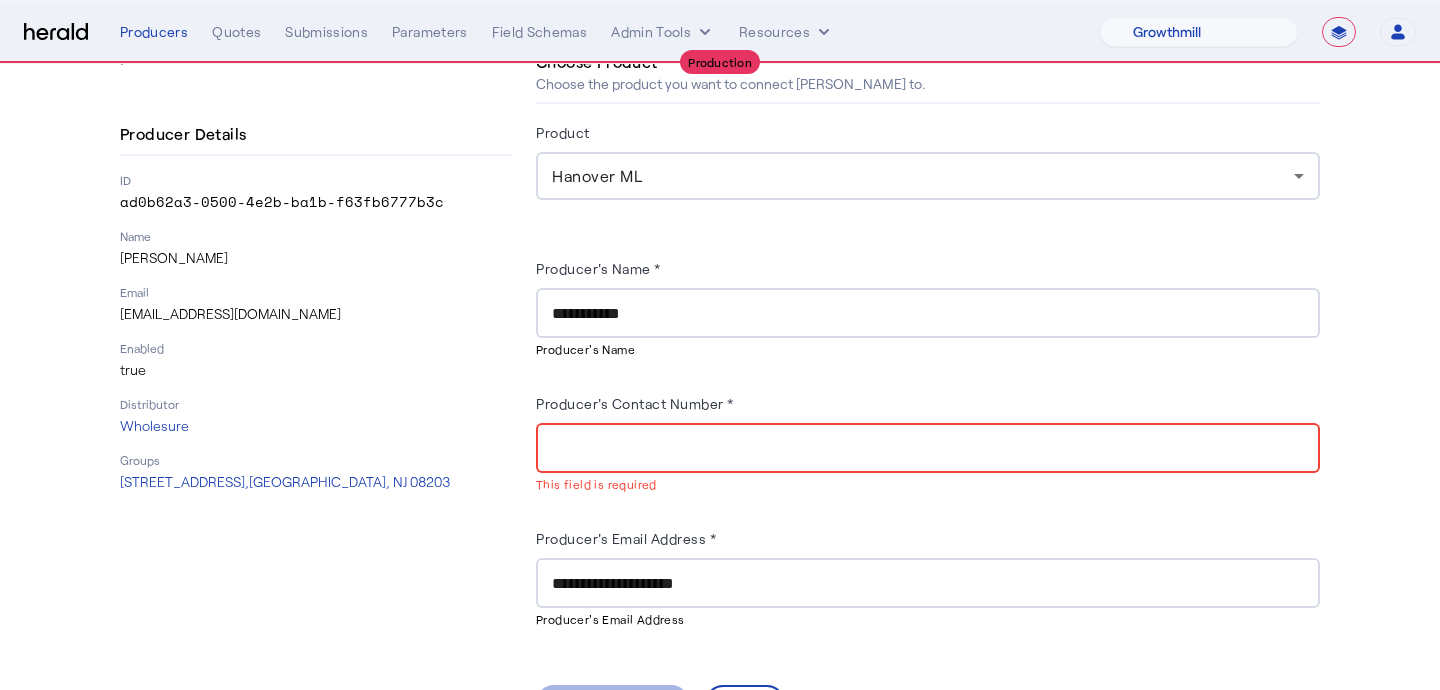 paste on "**********" 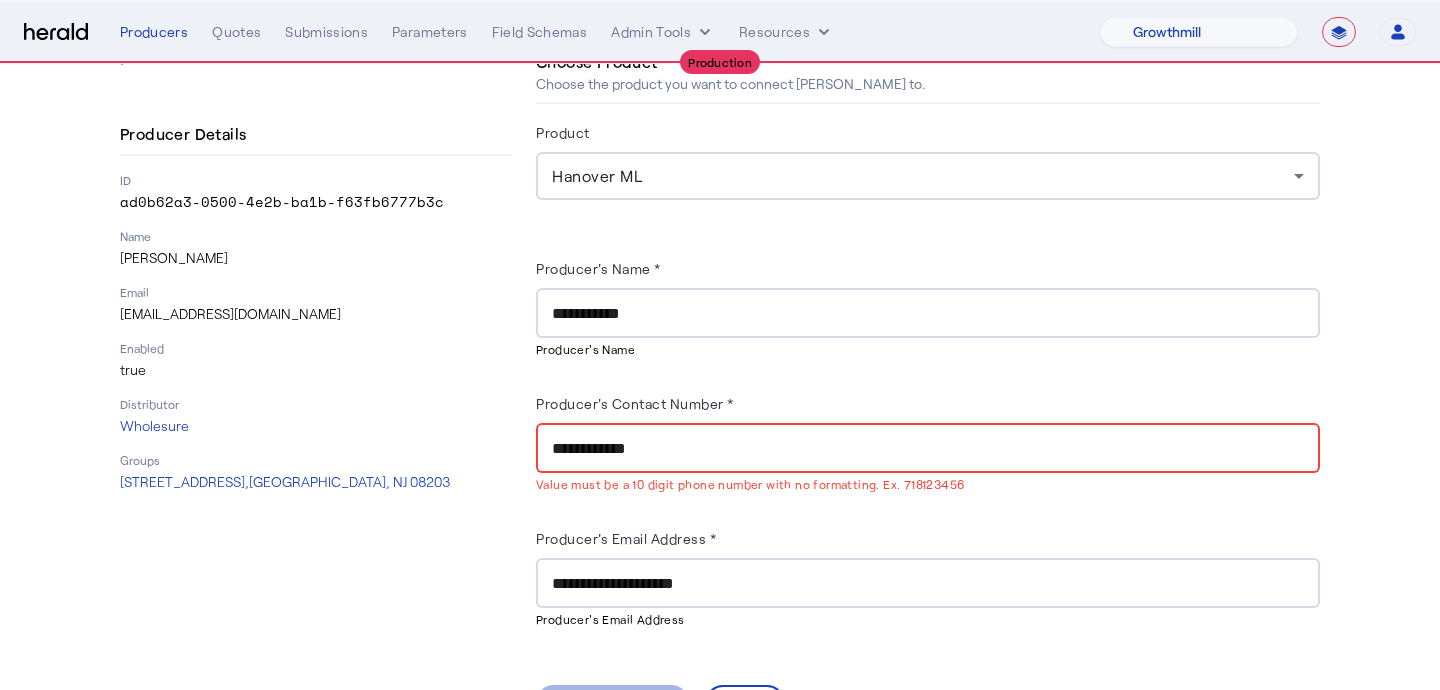 click on "**********" at bounding box center [928, 449] 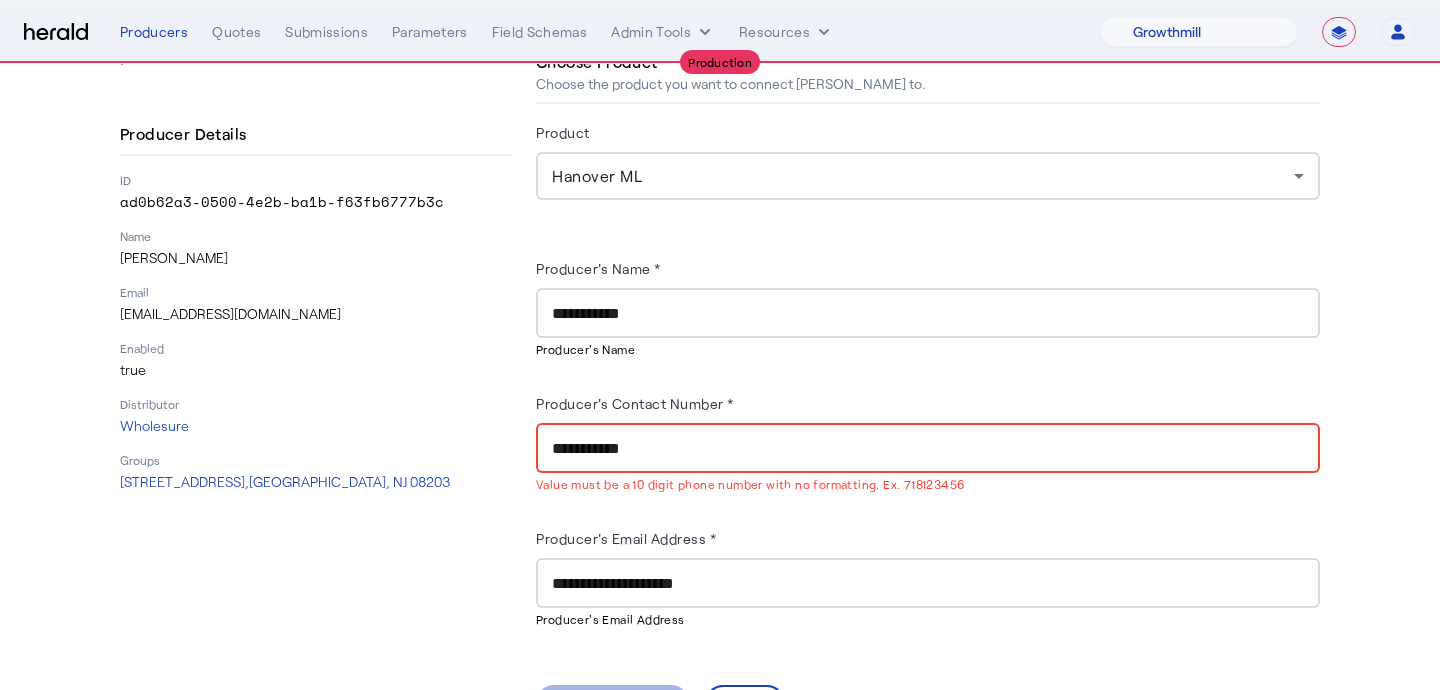 click on "**********" at bounding box center (928, 449) 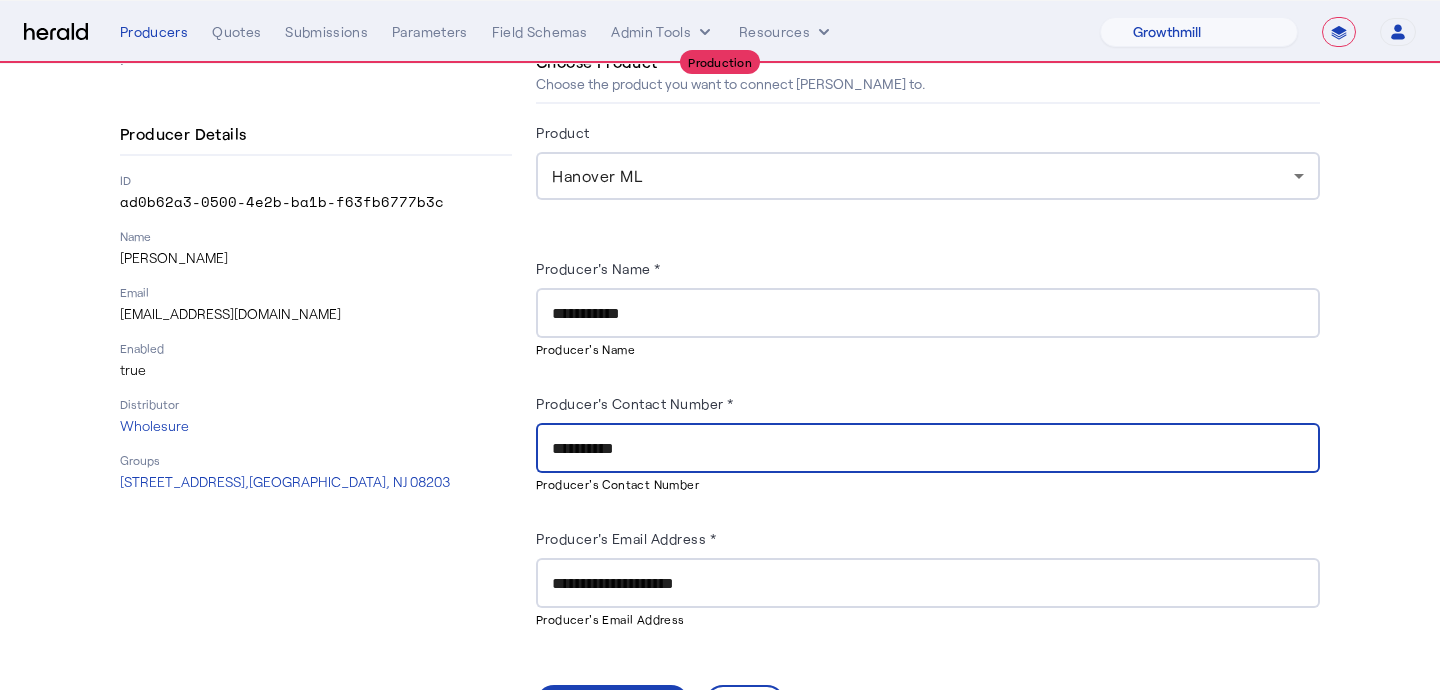 scroll, scrollTop: 183, scrollLeft: 0, axis: vertical 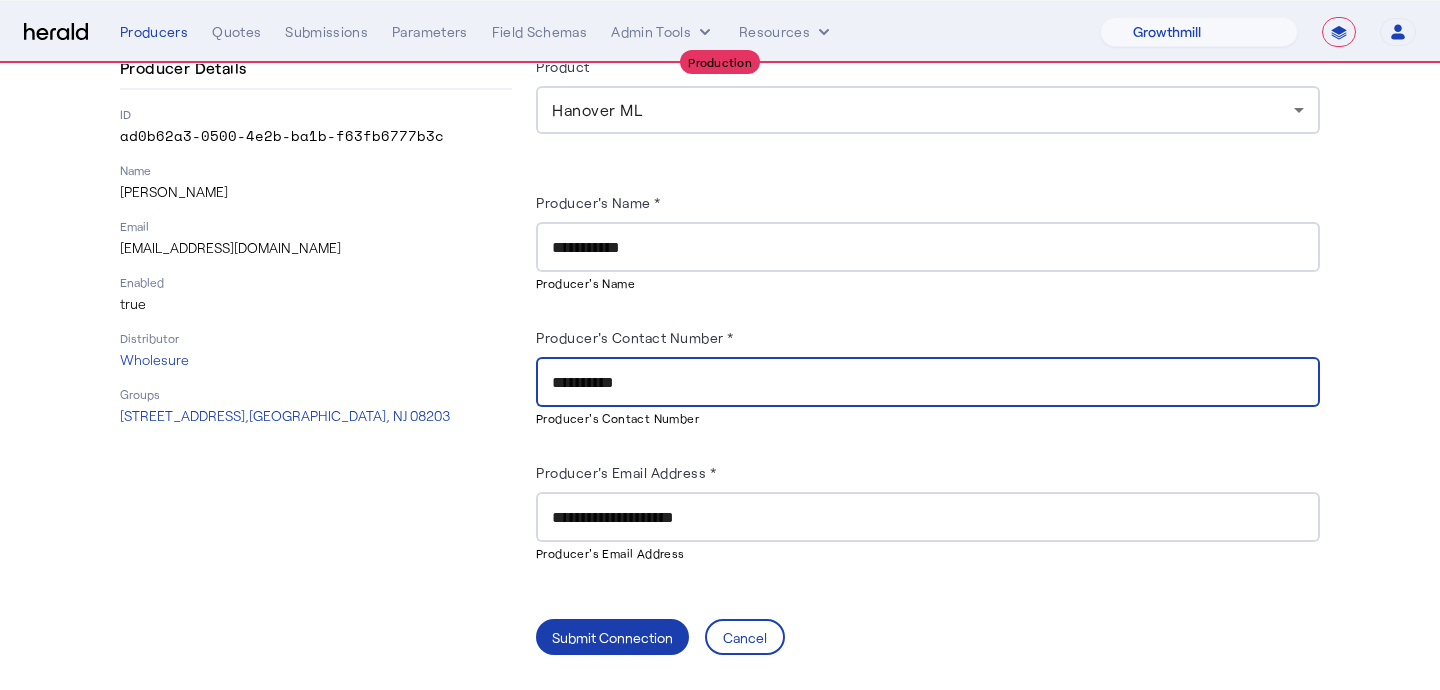 type on "**********" 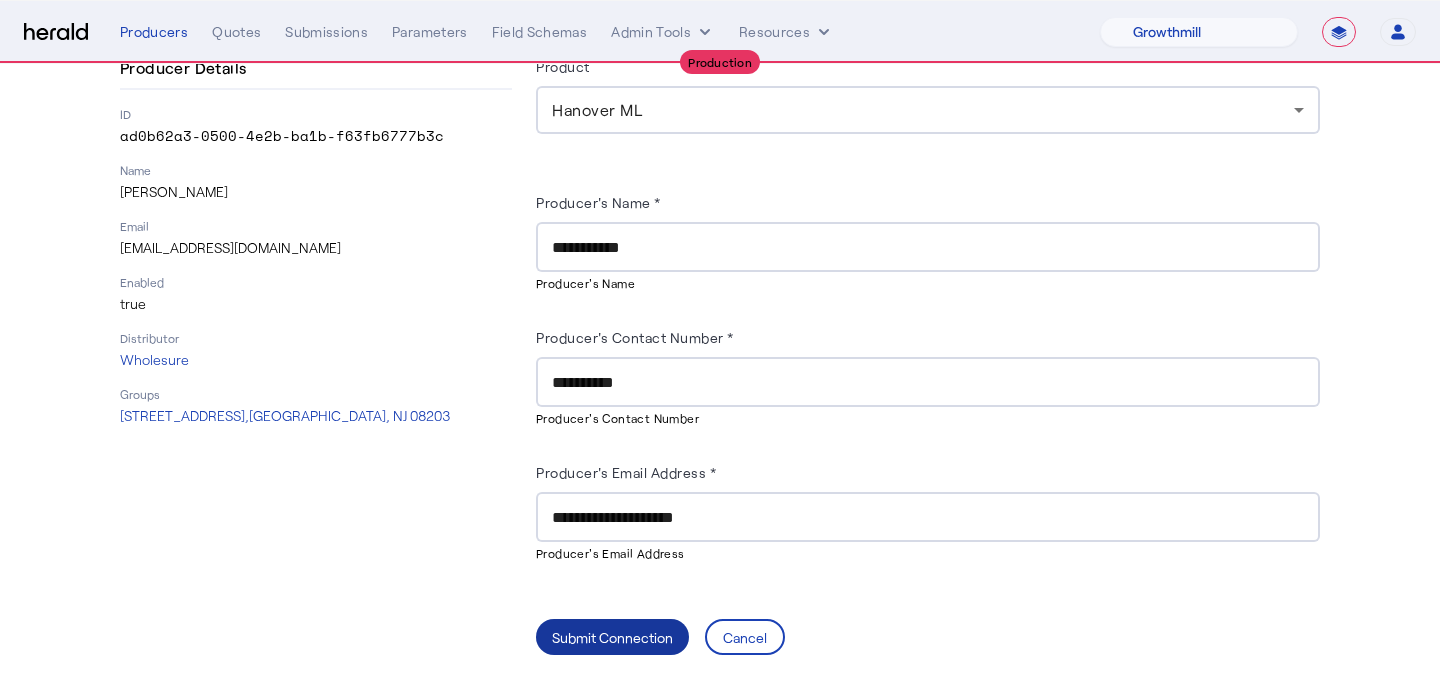 click on "Submit Connection" 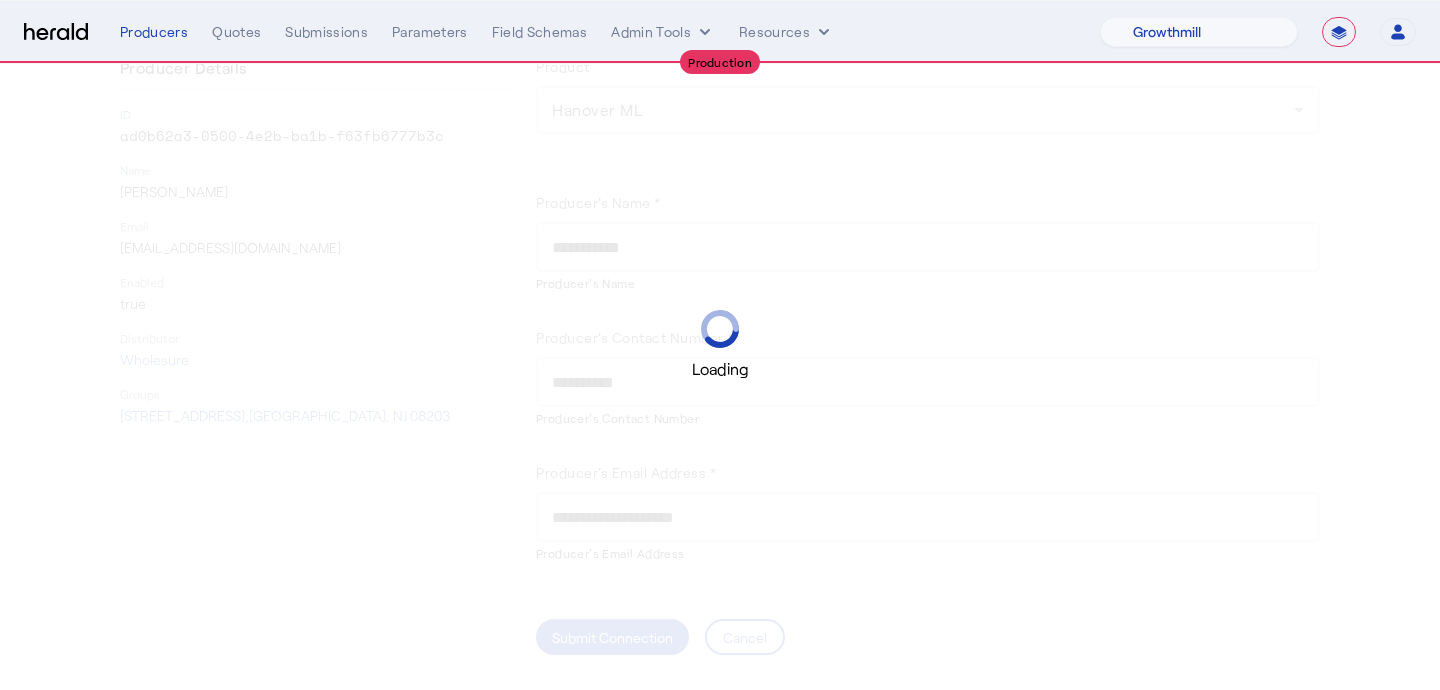 scroll, scrollTop: 0, scrollLeft: 0, axis: both 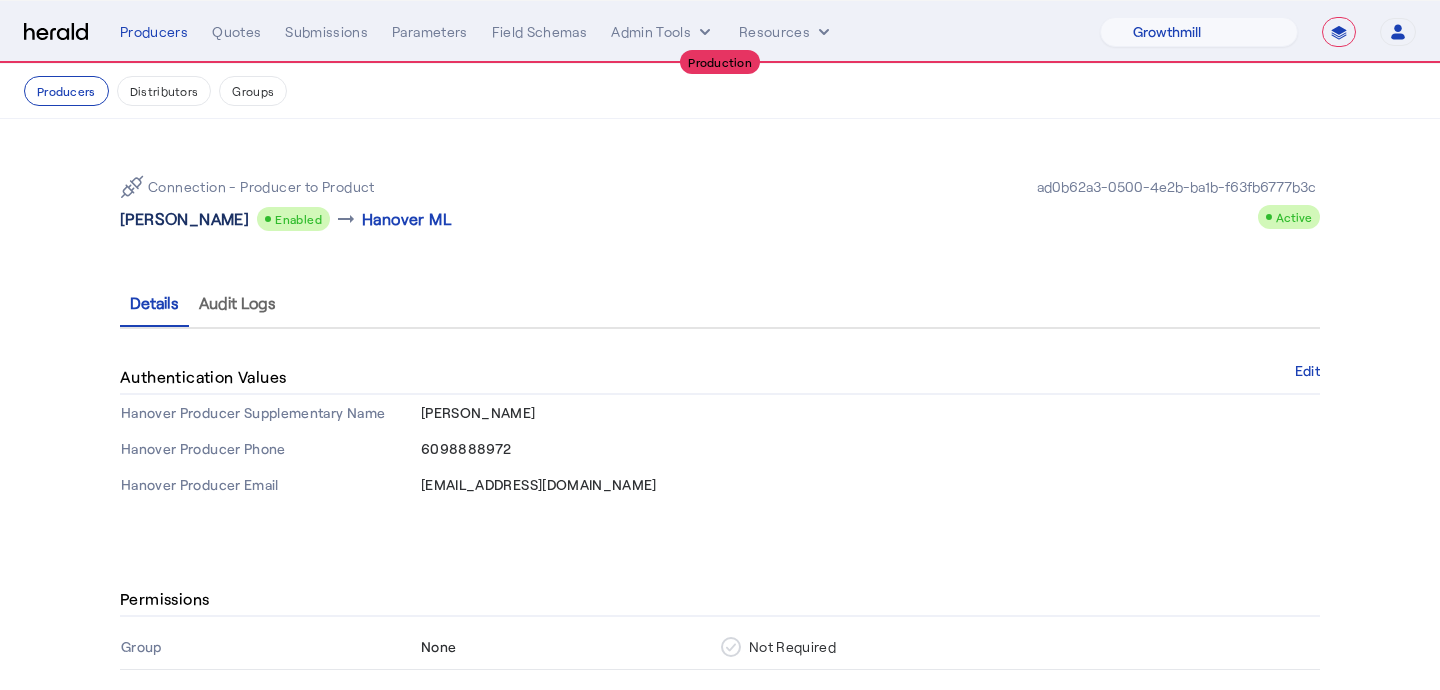 click on "[PERSON_NAME]" 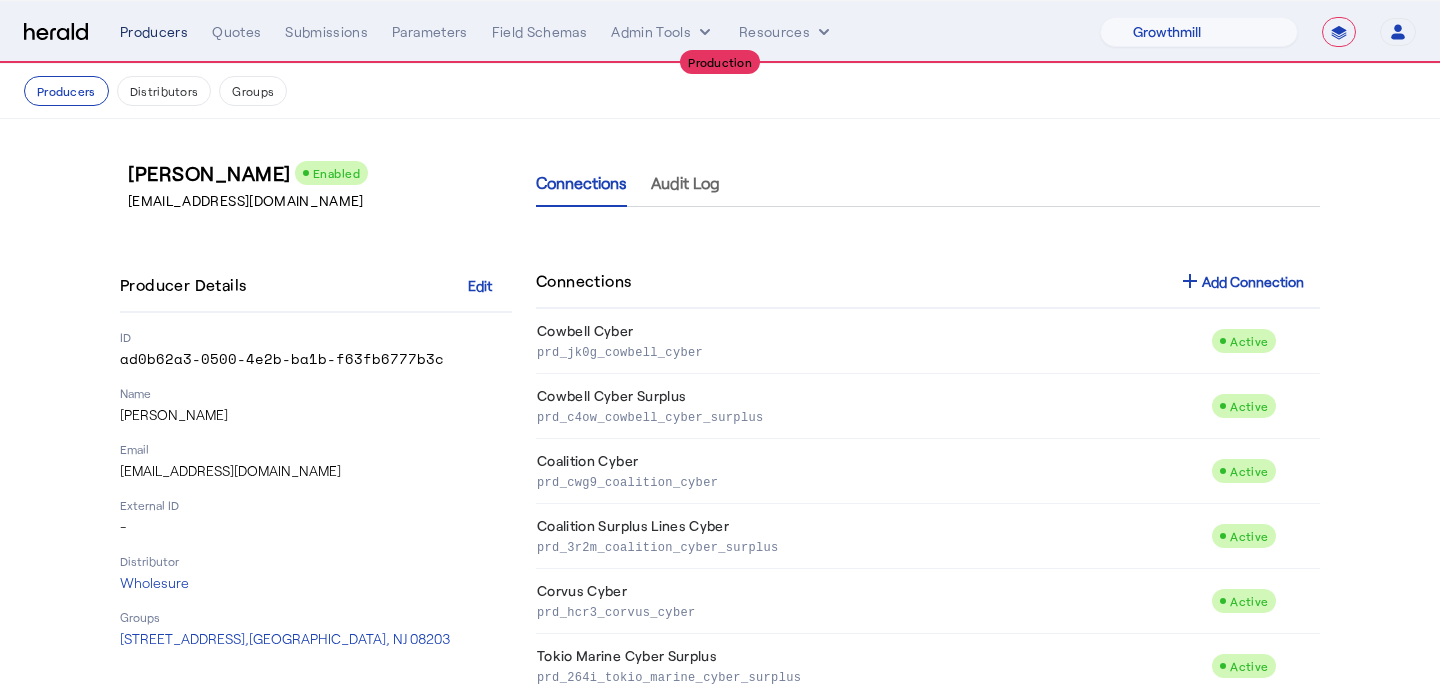 click on "Producers" at bounding box center (154, 32) 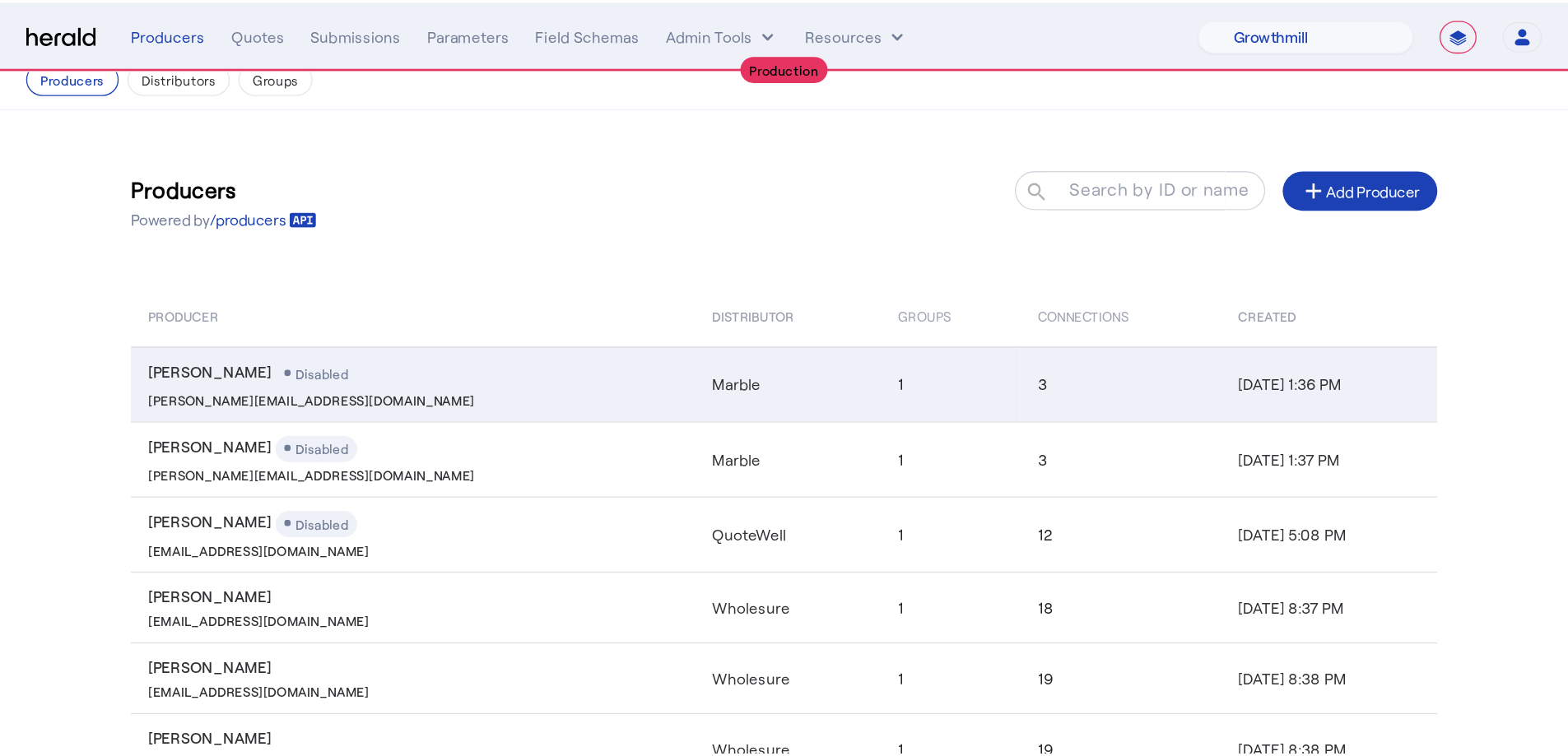 scroll, scrollTop: 0, scrollLeft: 0, axis: both 